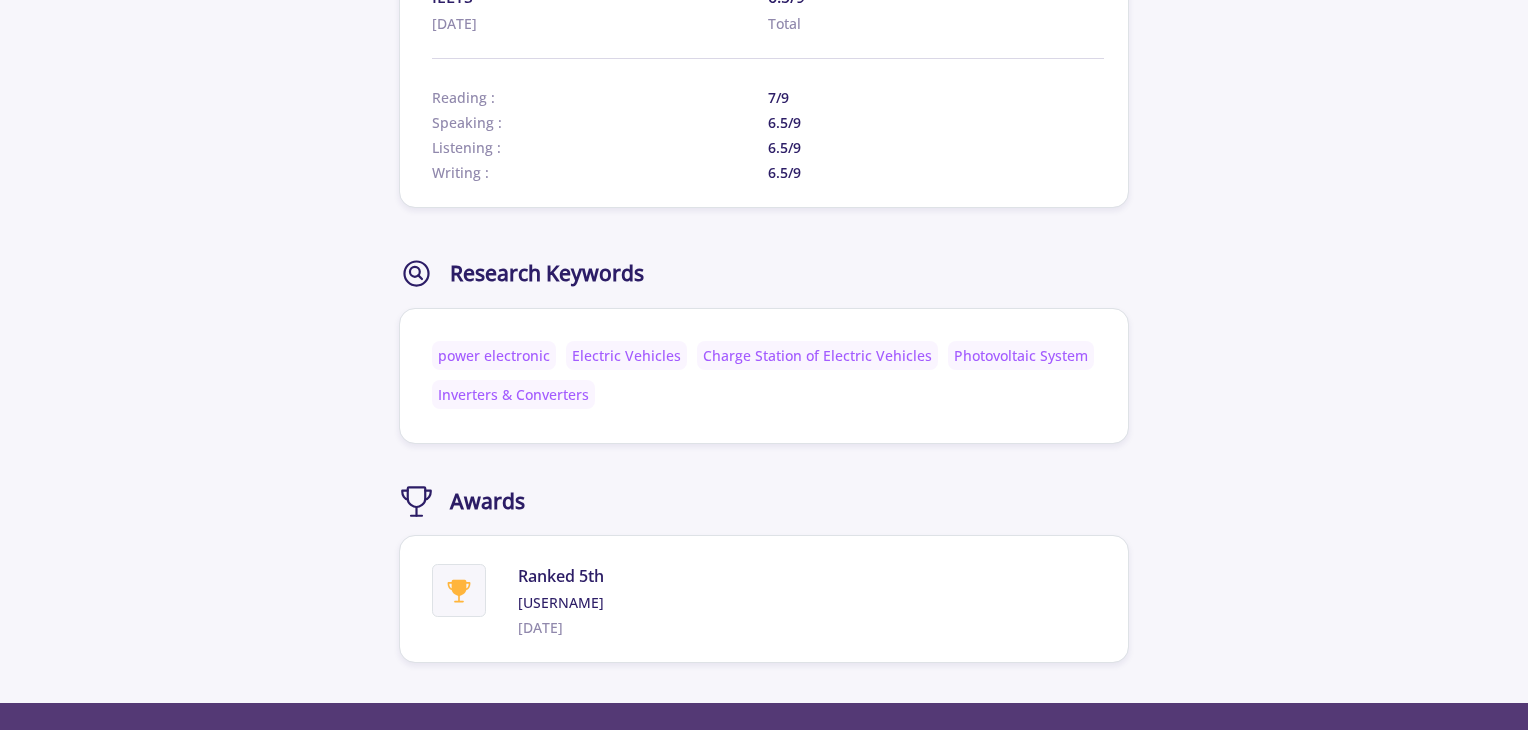 scroll, scrollTop: 2100, scrollLeft: 0, axis: vertical 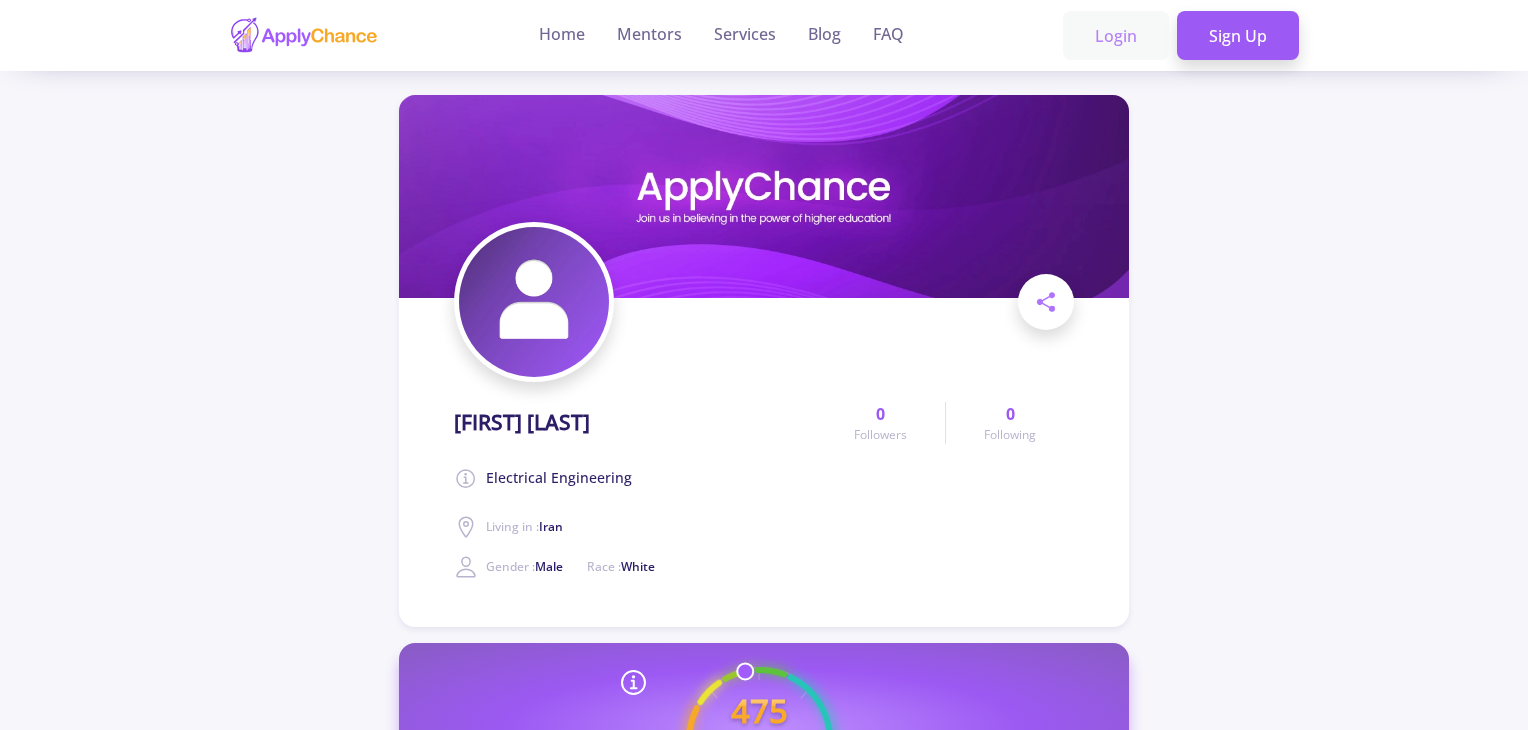 click on "Login" 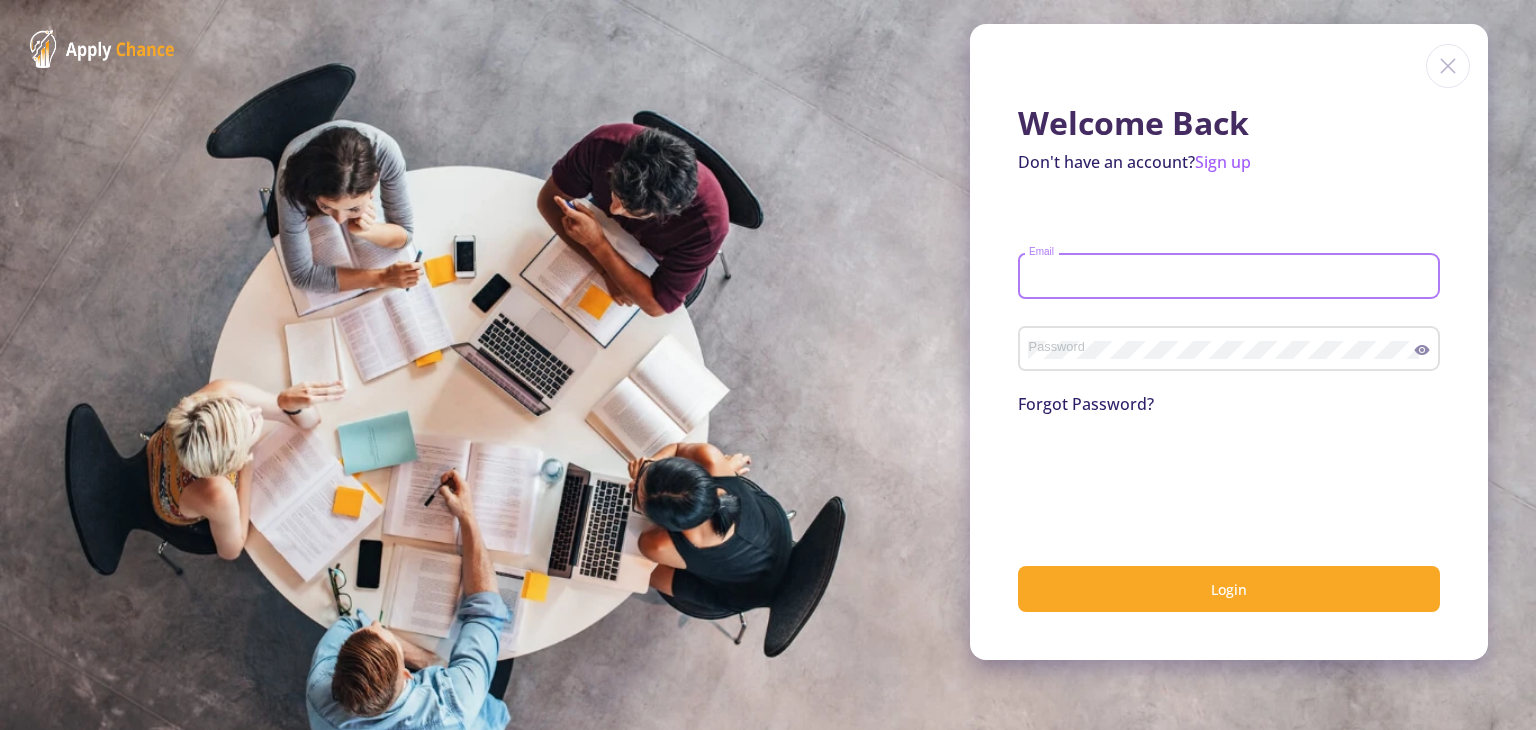 click on "Email" at bounding box center [1232, 277] 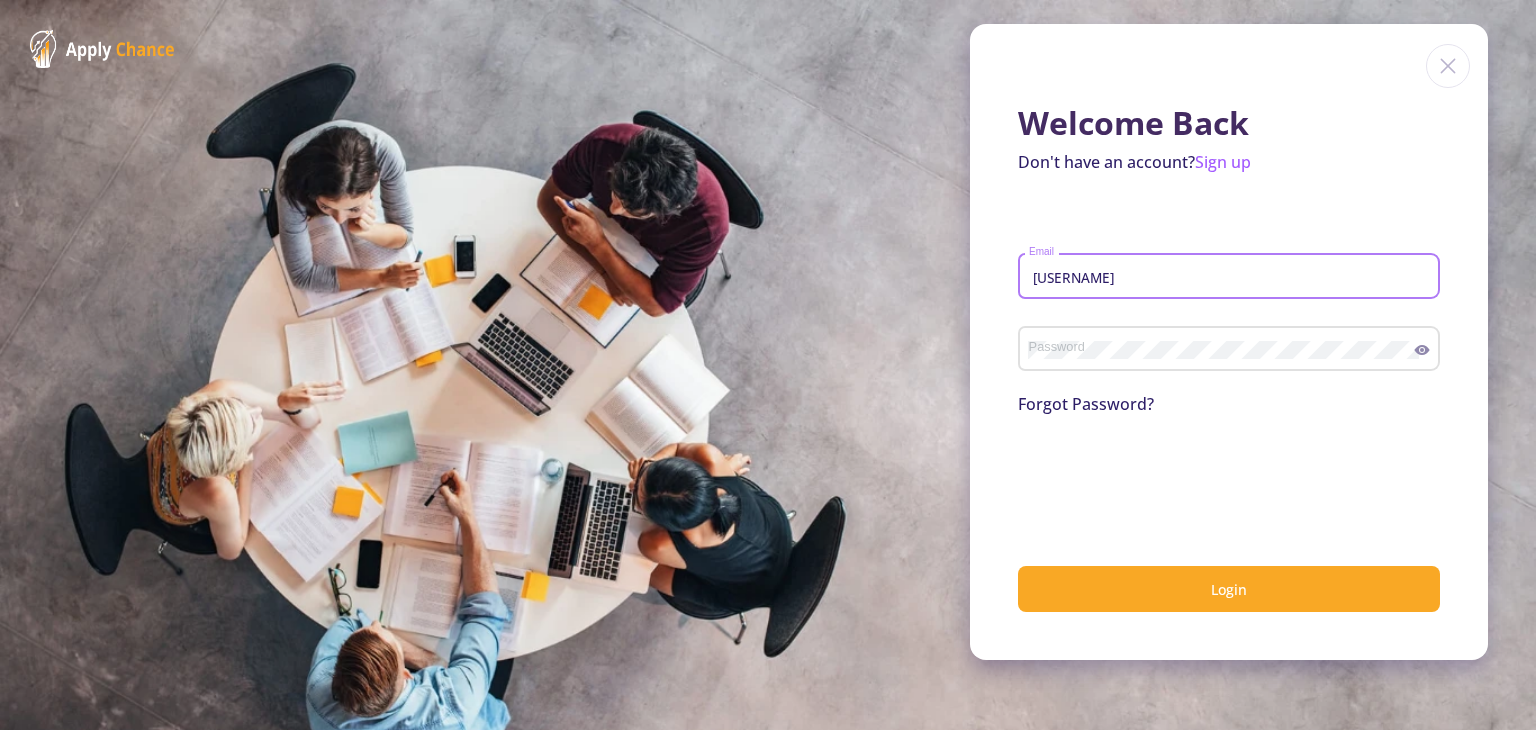 click on "[NAME]" at bounding box center (1232, 277) 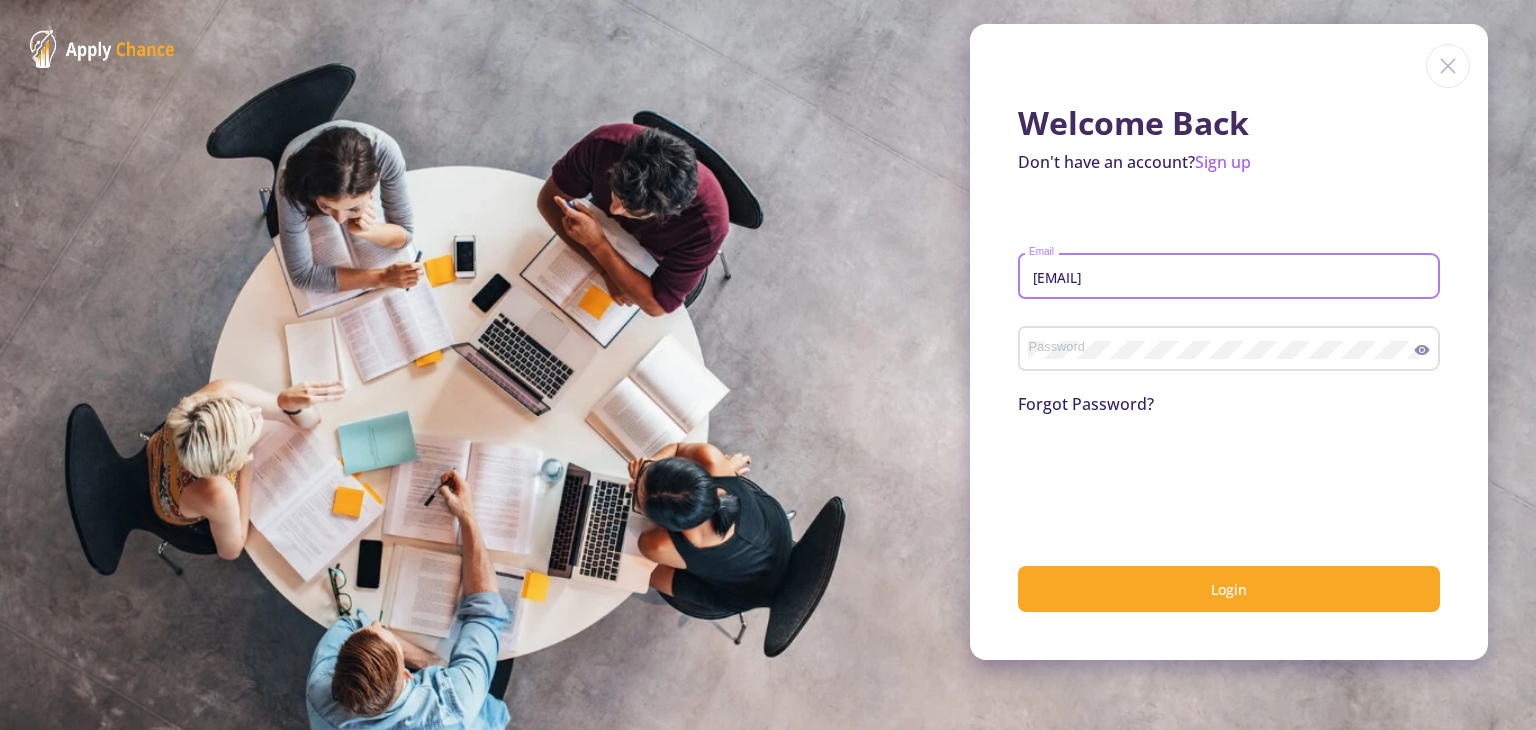 click on "Forgot Password?" 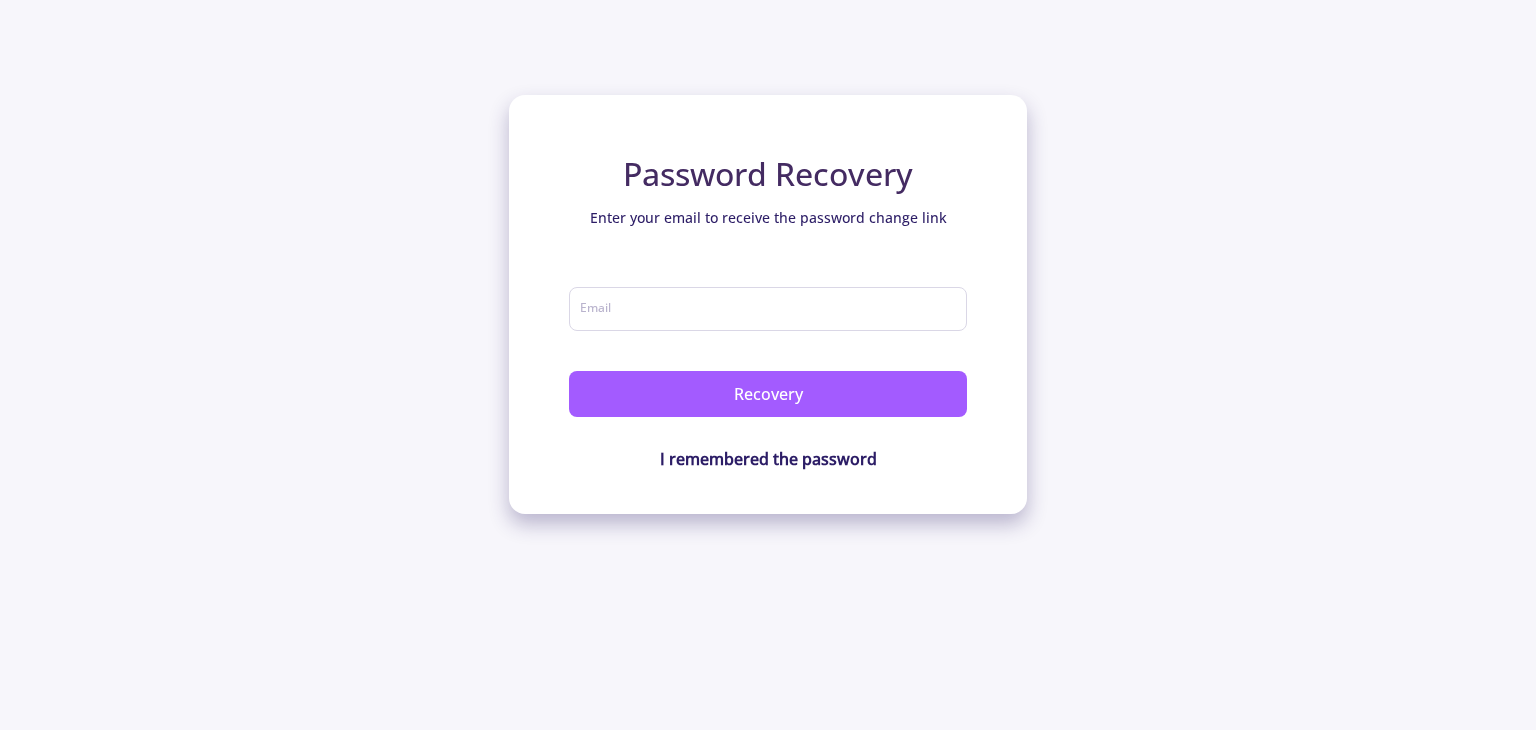 click on "Email" 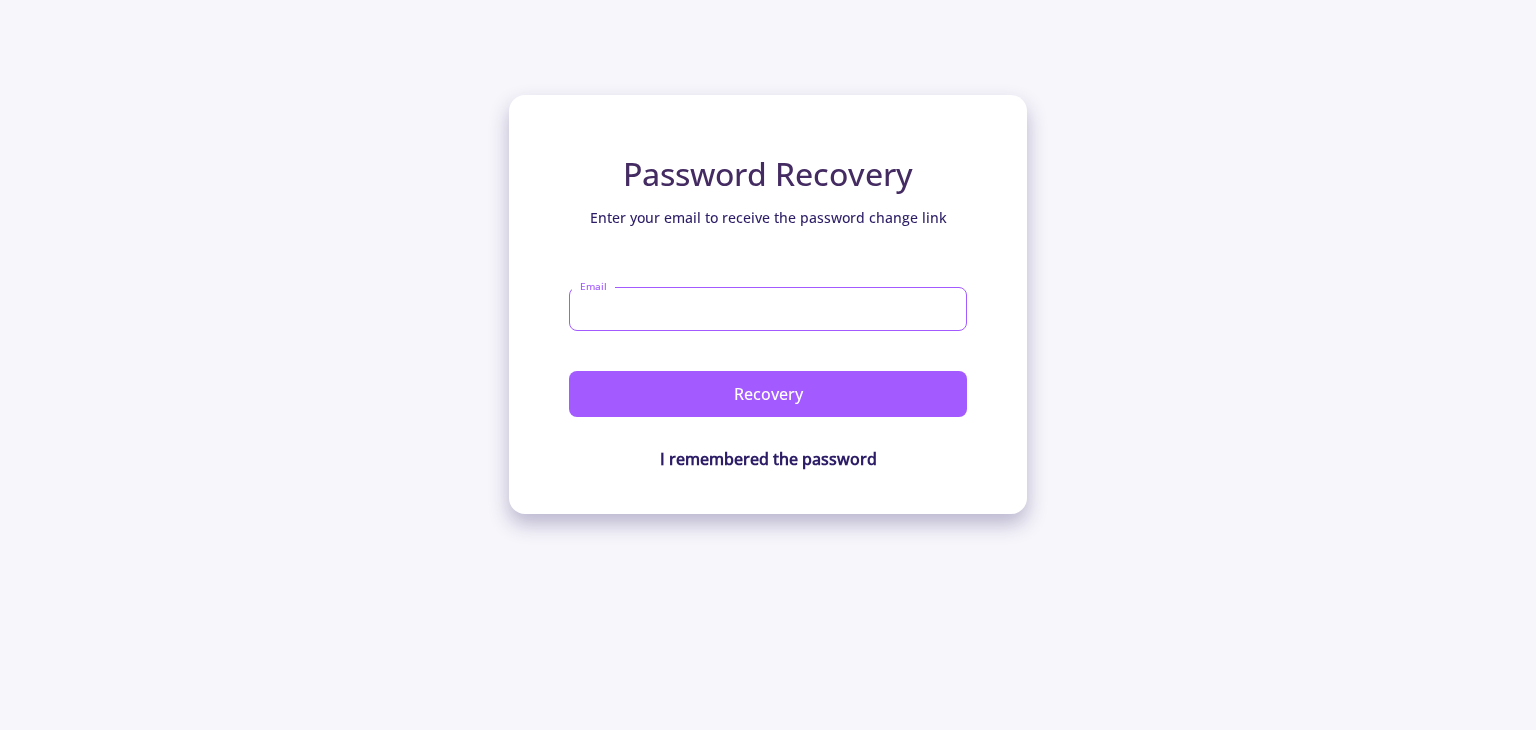 click on "Email" at bounding box center [768, 309] 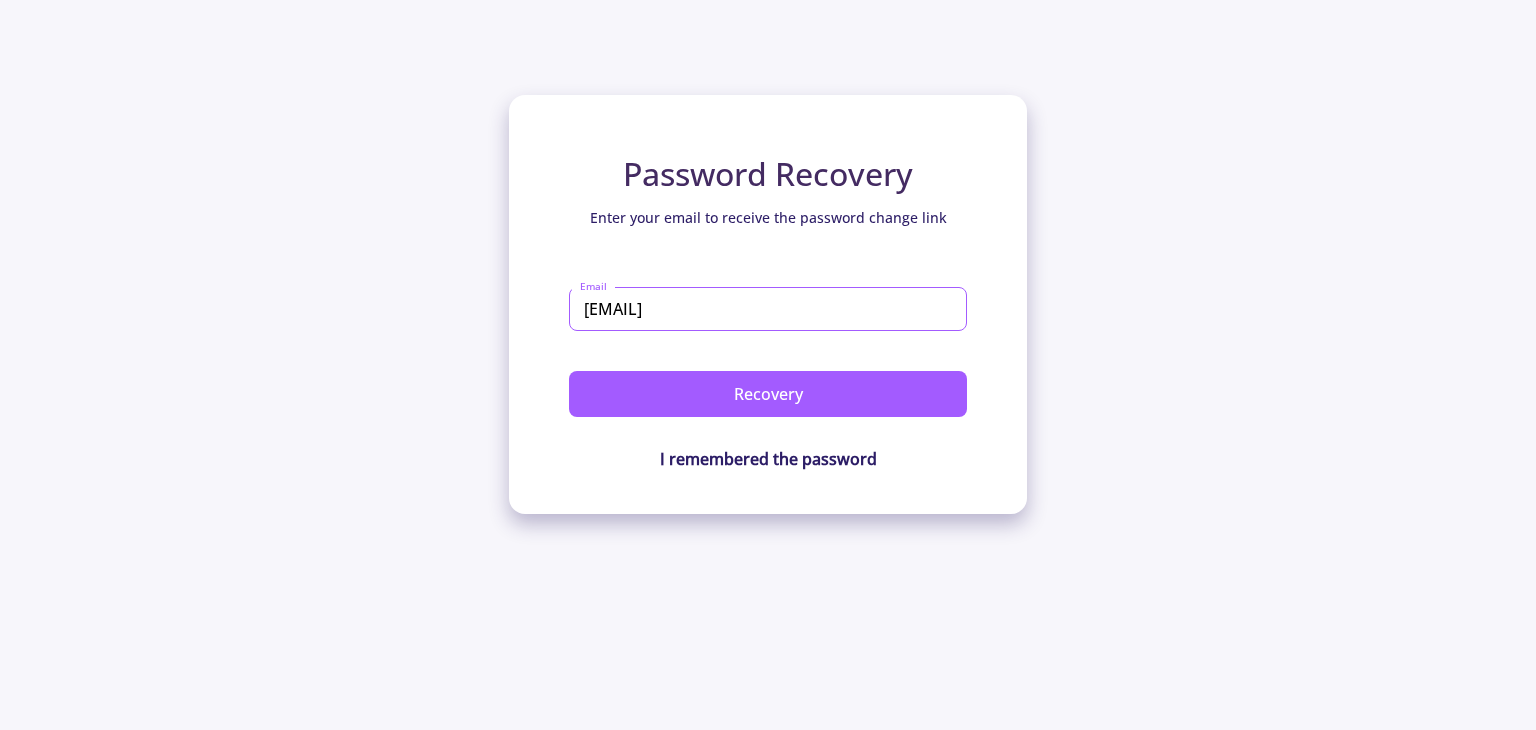 type on "[EMAIL]" 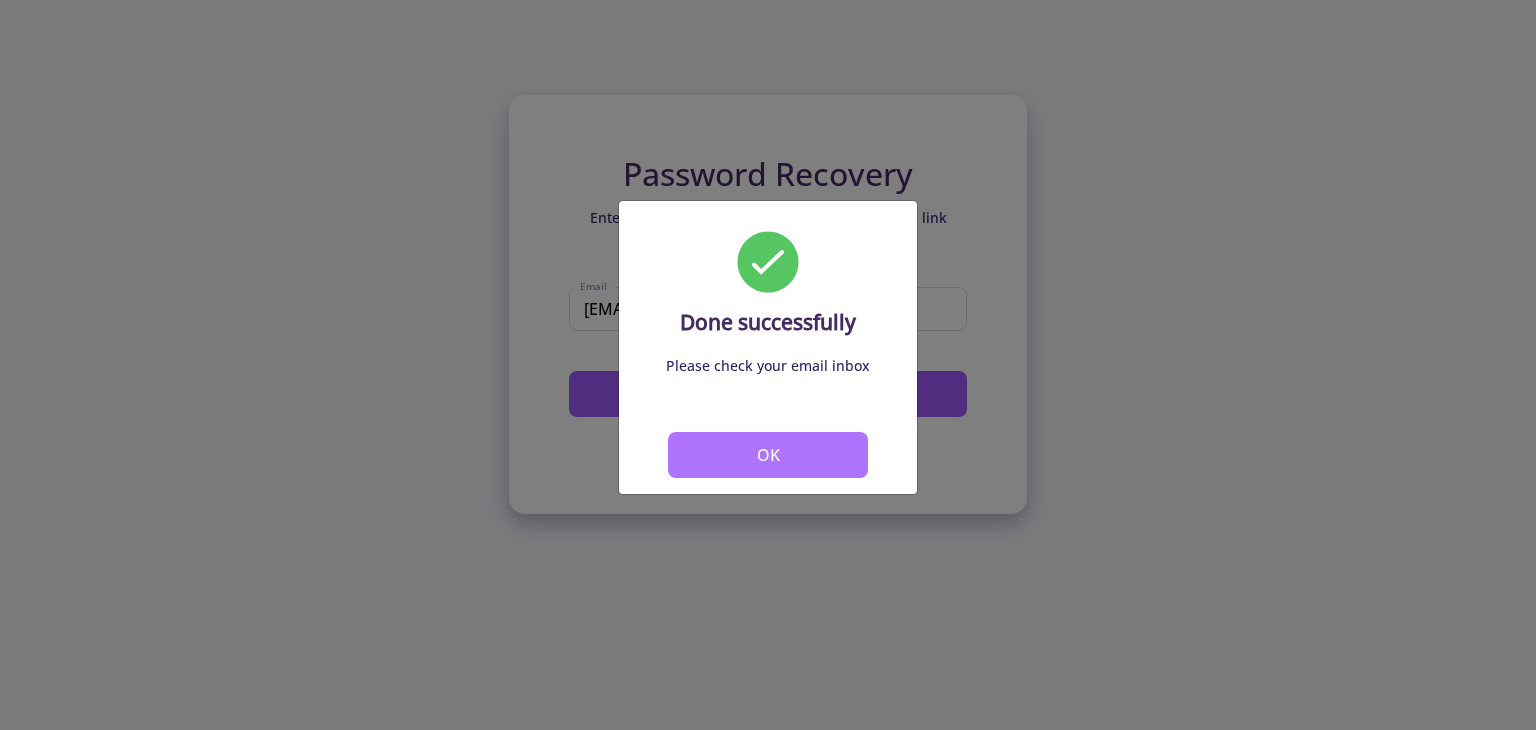 click on "OK" at bounding box center [768, 455] 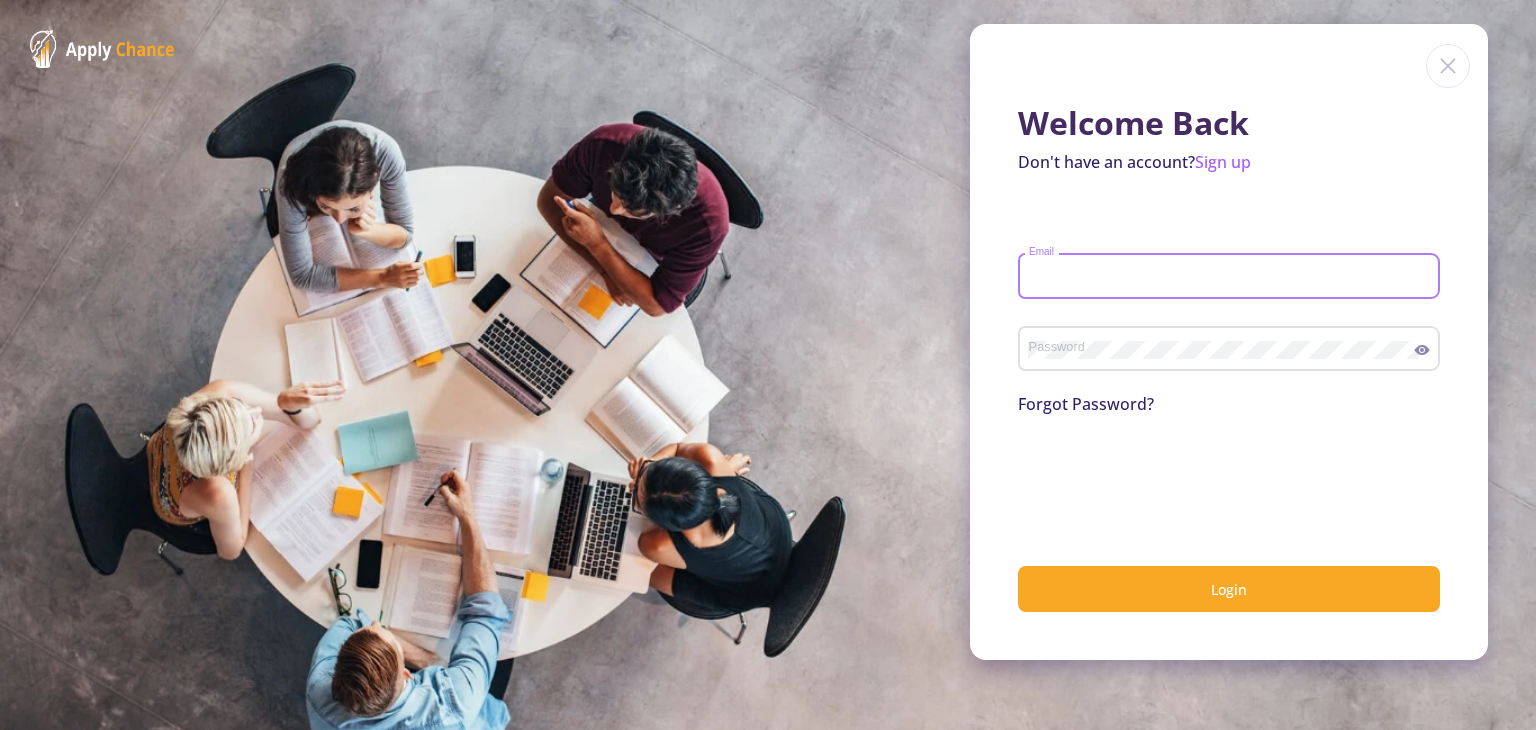click on "Email" at bounding box center (1232, 277) 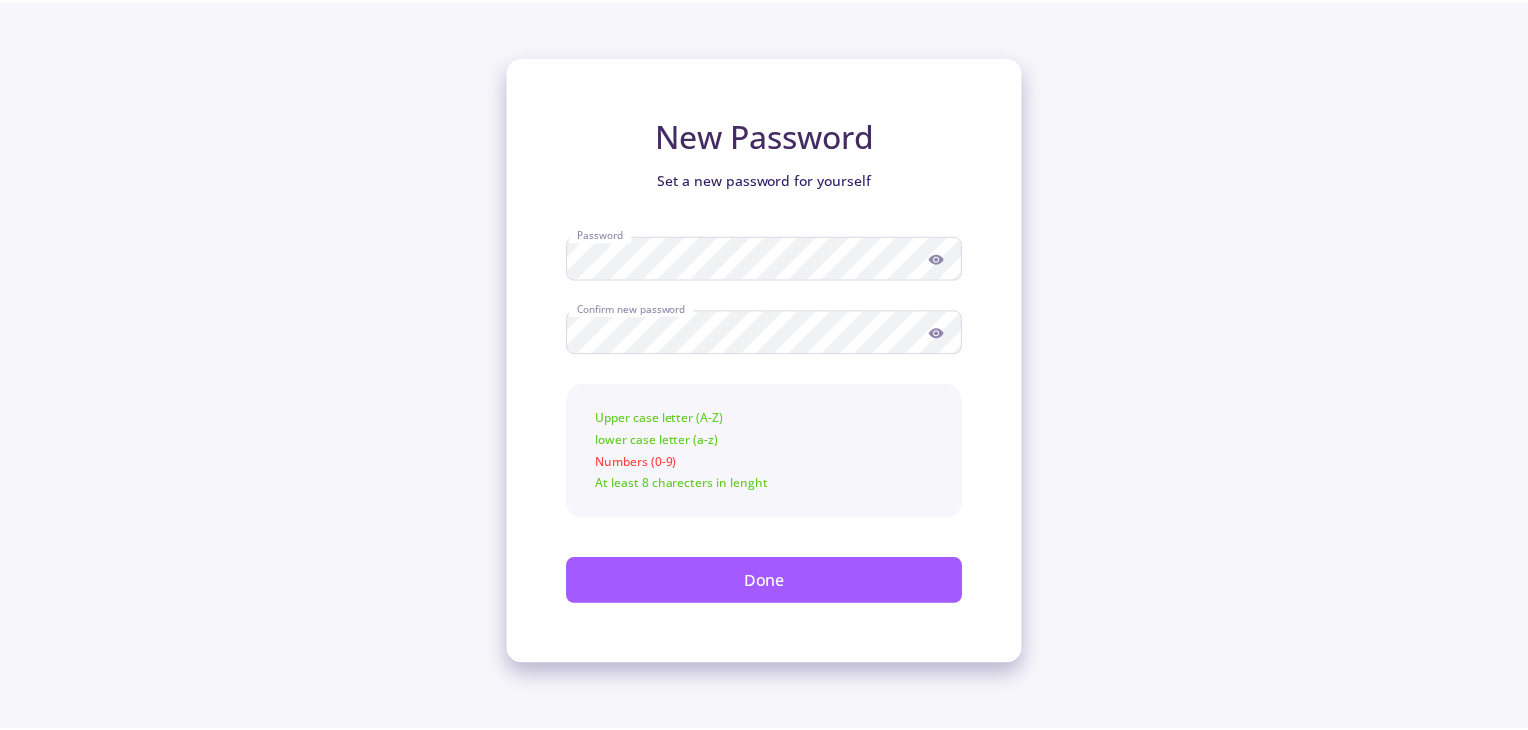 scroll, scrollTop: 0, scrollLeft: 0, axis: both 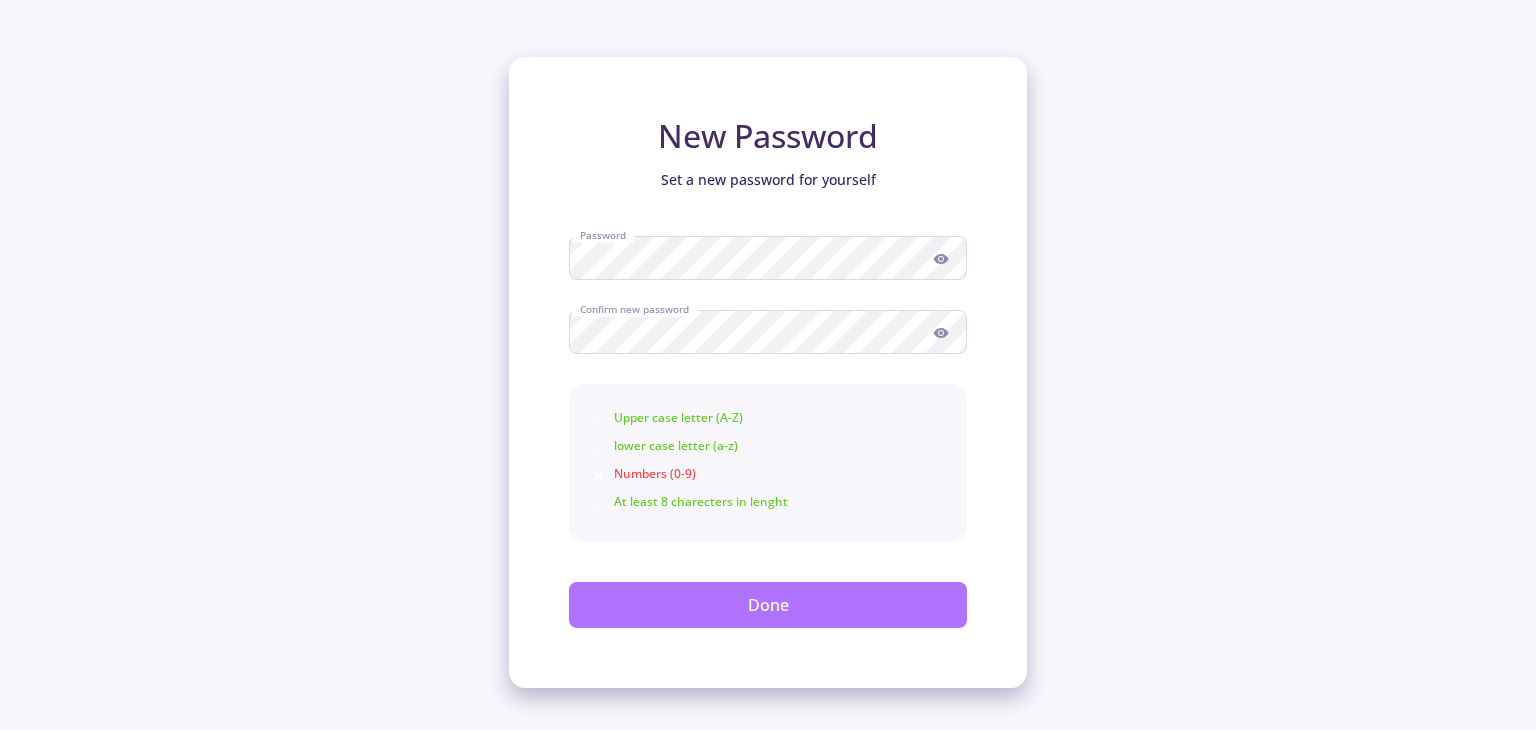 click on "Done" 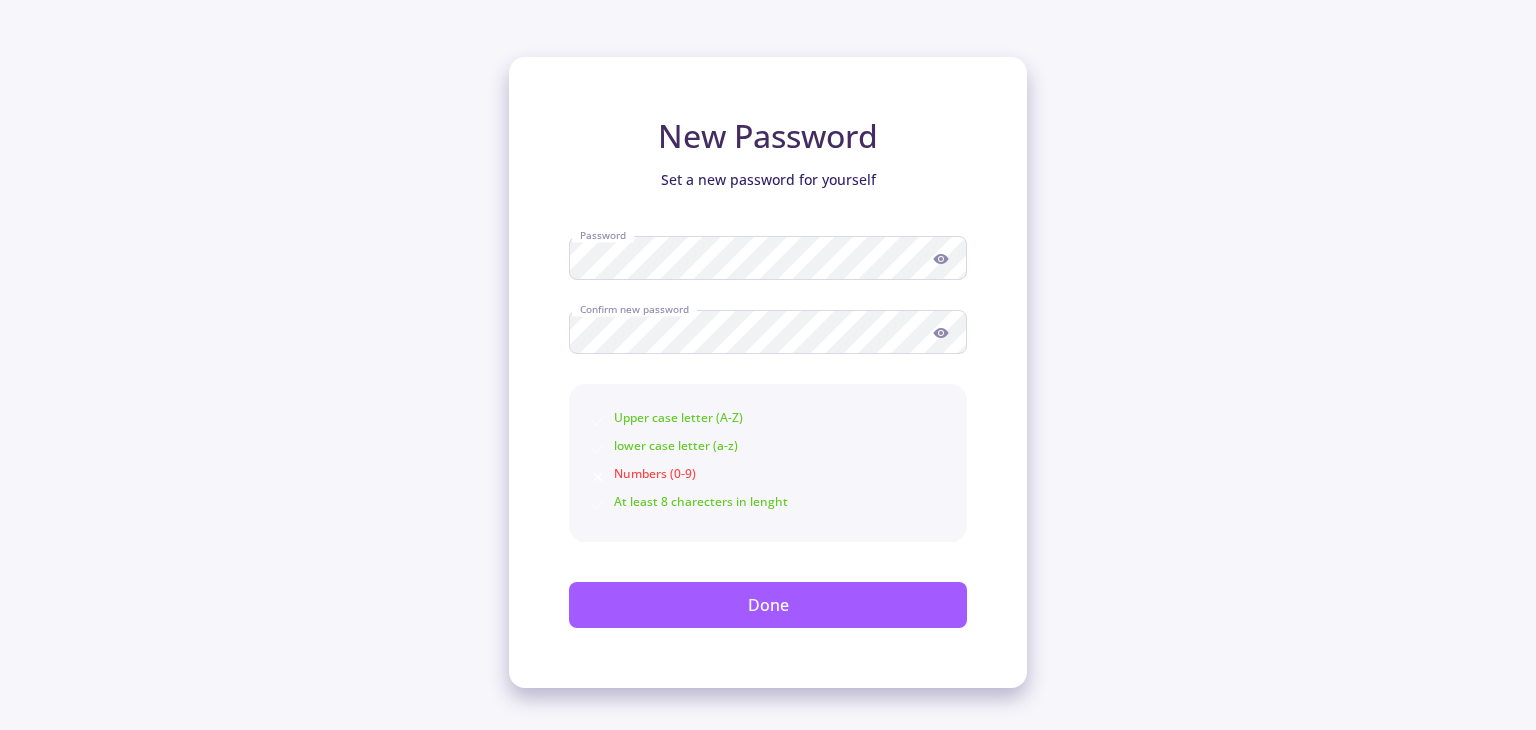 click 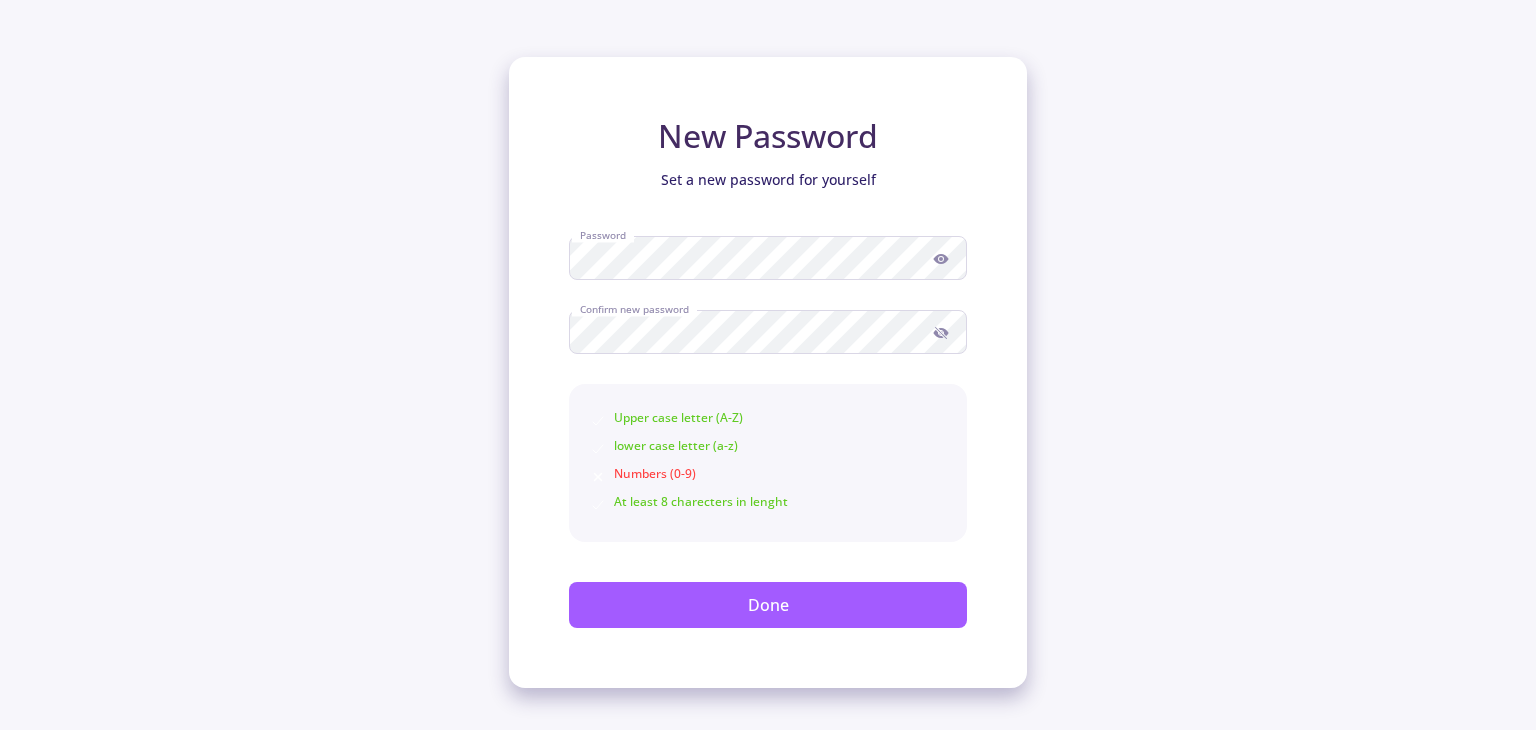 click 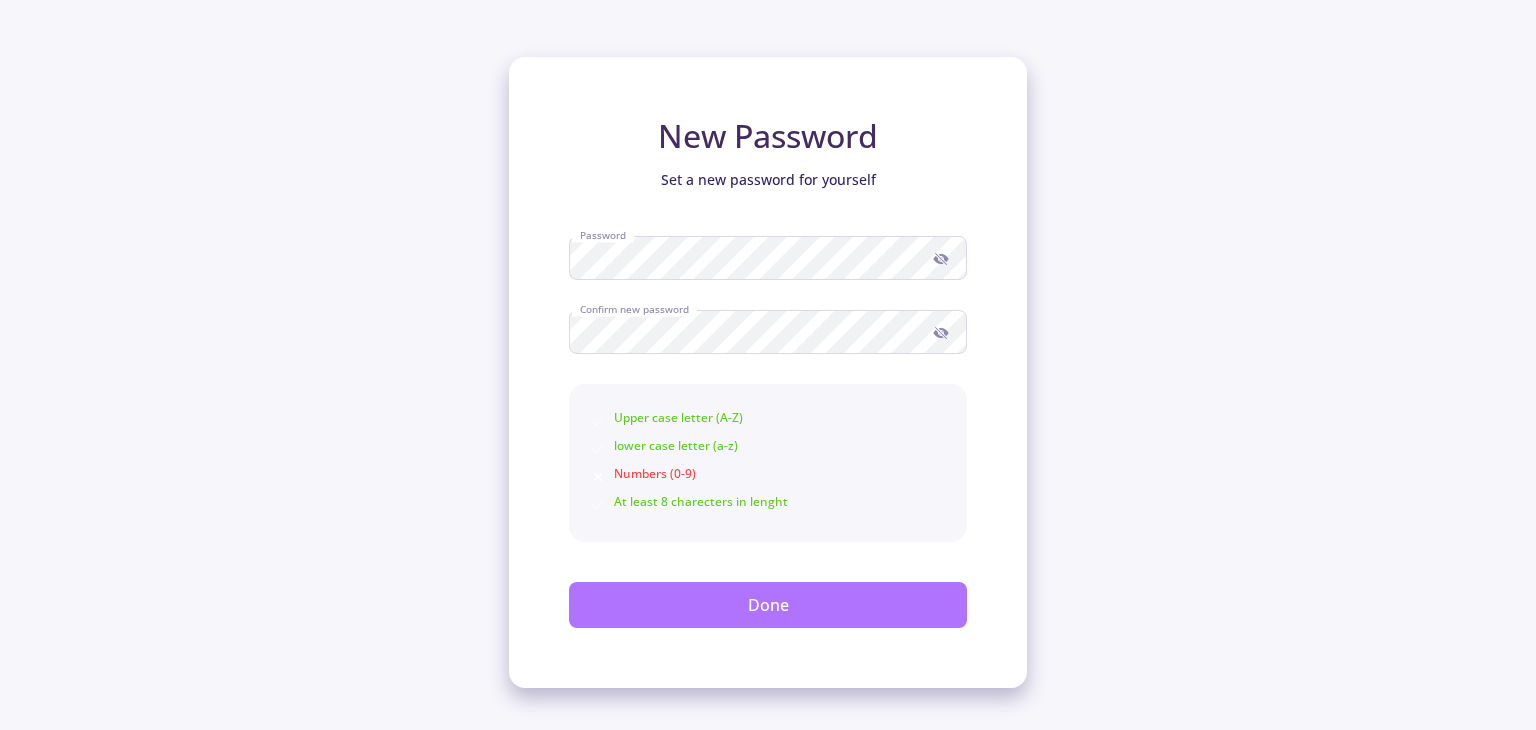 click on "Done" 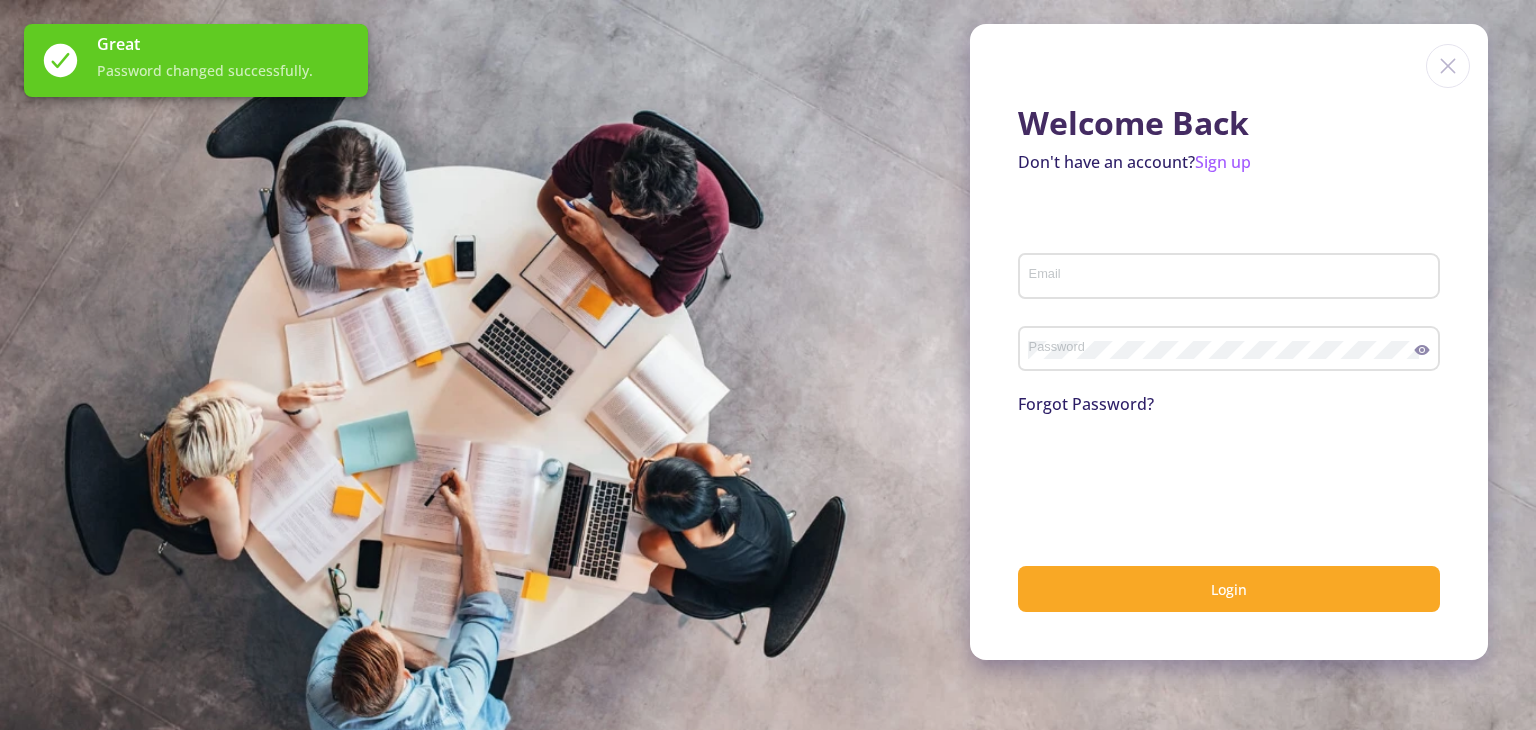 click on "Email" 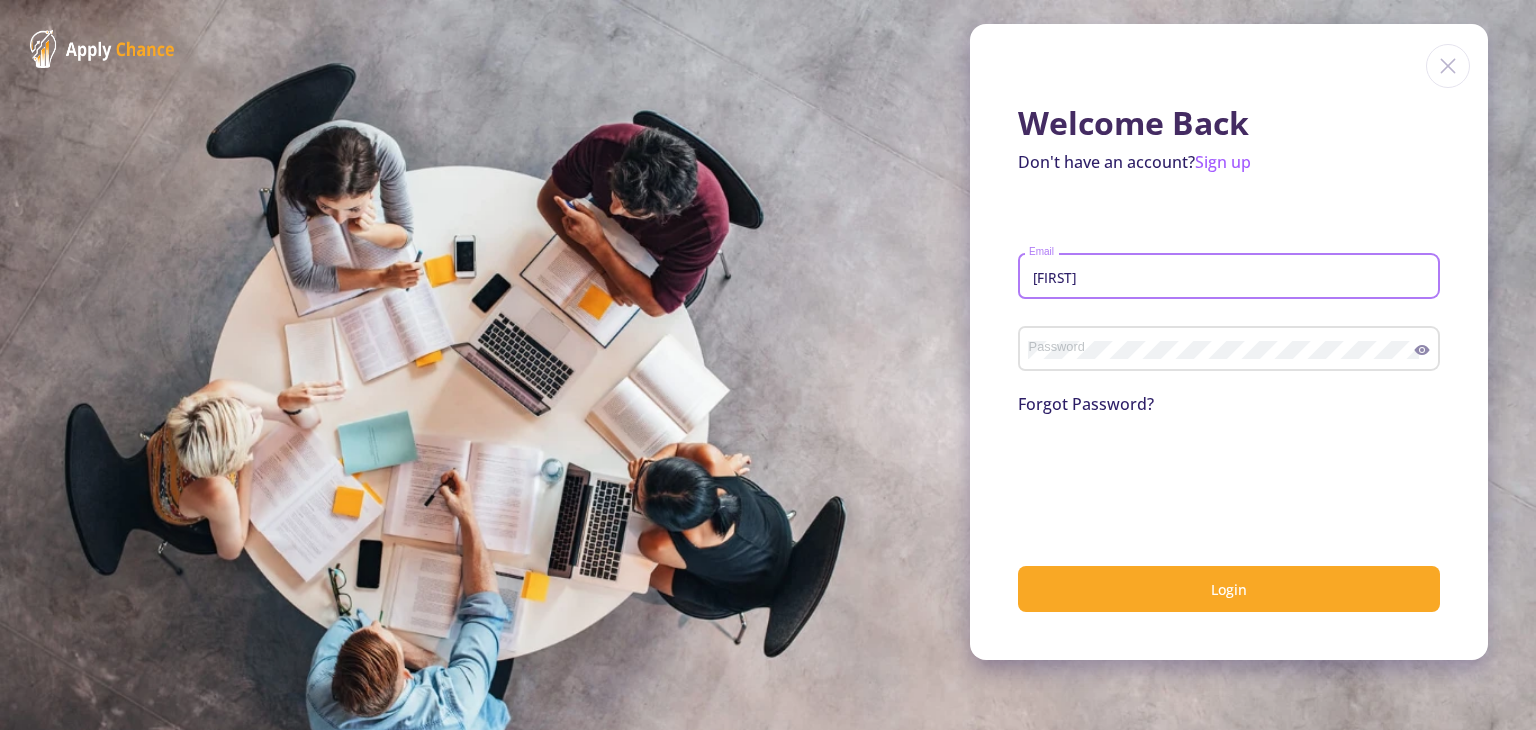 type on "[EMAIL]" 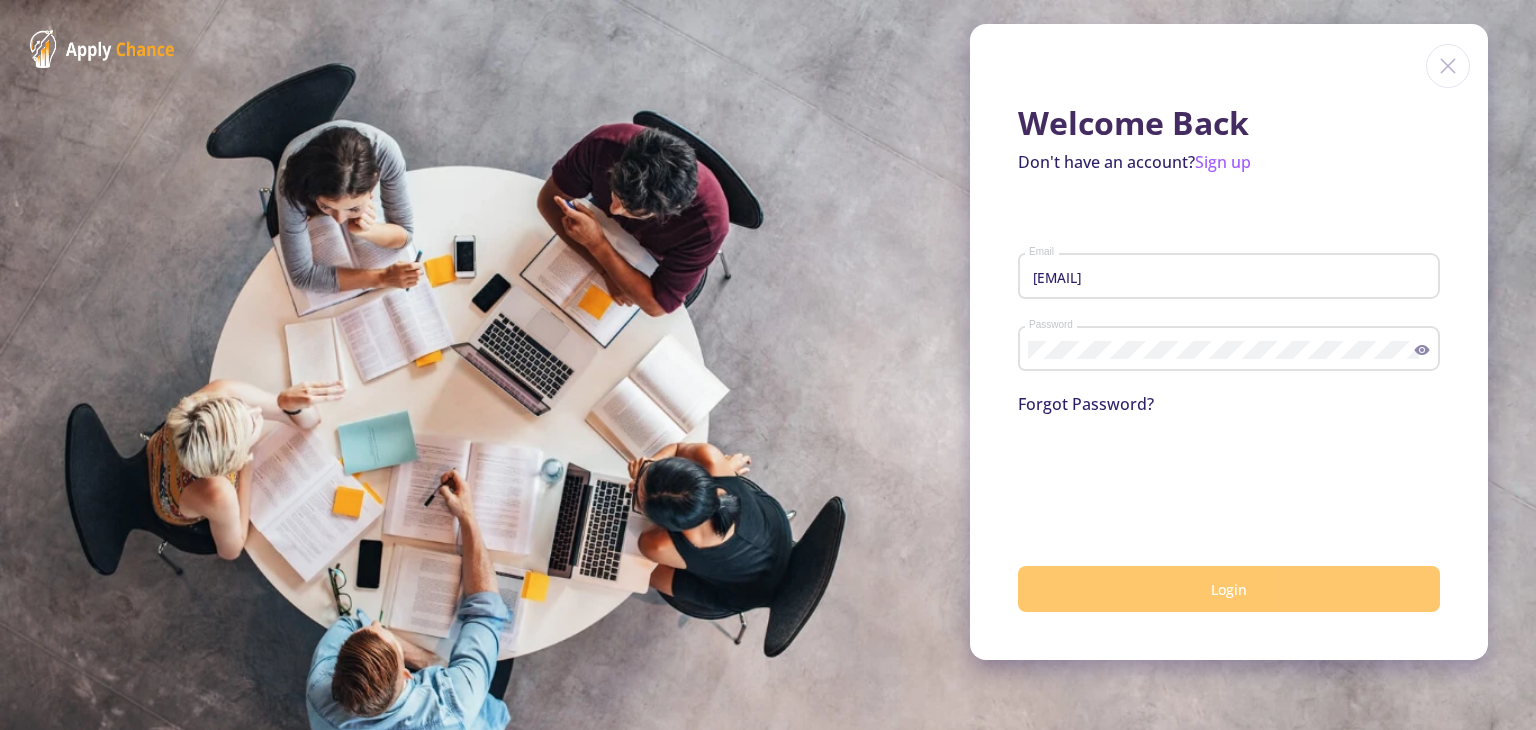 click on "Login" 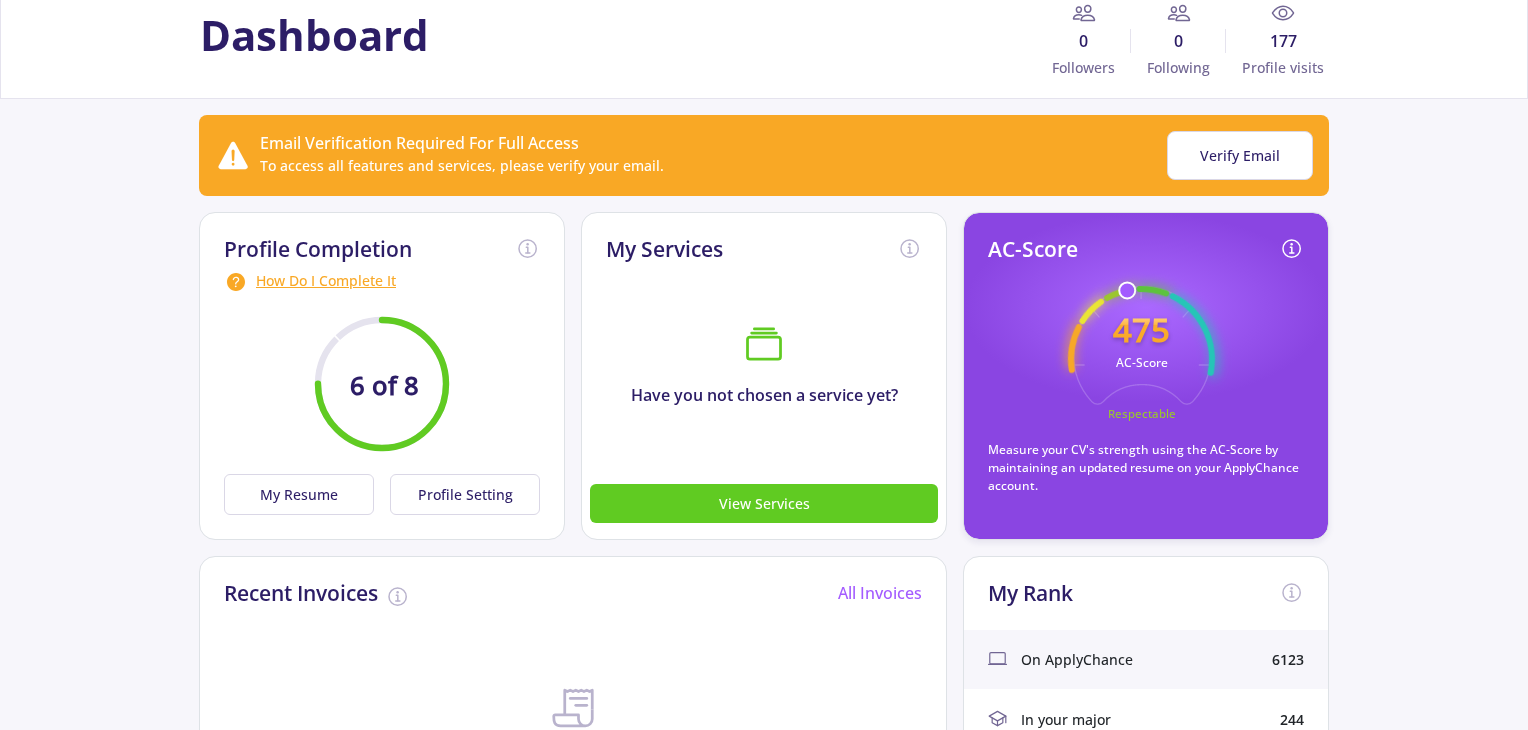 scroll, scrollTop: 0, scrollLeft: 0, axis: both 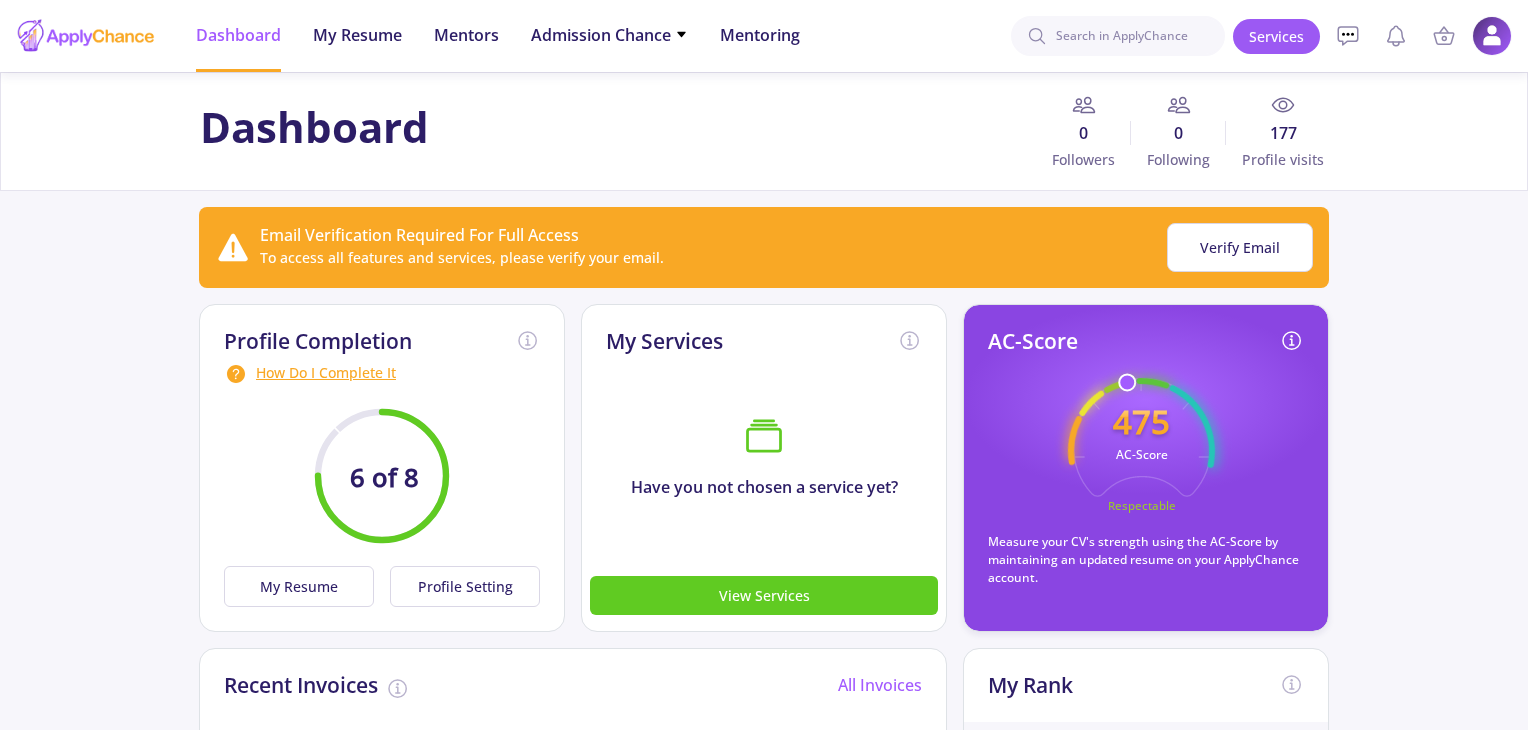 click on "Recent link Profile link Profile Dashboard My Resume Services Mentors Admission Chance With Minimum Requirements Only My Chance of Admission Mentoring Recent link Profile link Profile Dashboard My Resume Mentors  Admission Chance   With Minimum Requirements   Only My Chance of Admission  Mentoring Recent link Profile link Profile Services My Cart  Empty  Your Cart Is Empty  Add your service to the cart right now  View Services Services Account  My Resume   Profile Settings   My Public Profile  Financial  Invoices   Transactions   Payments  Help  FAQ
Customer Support   Log Out  Messages Mentoring conversations  Block" 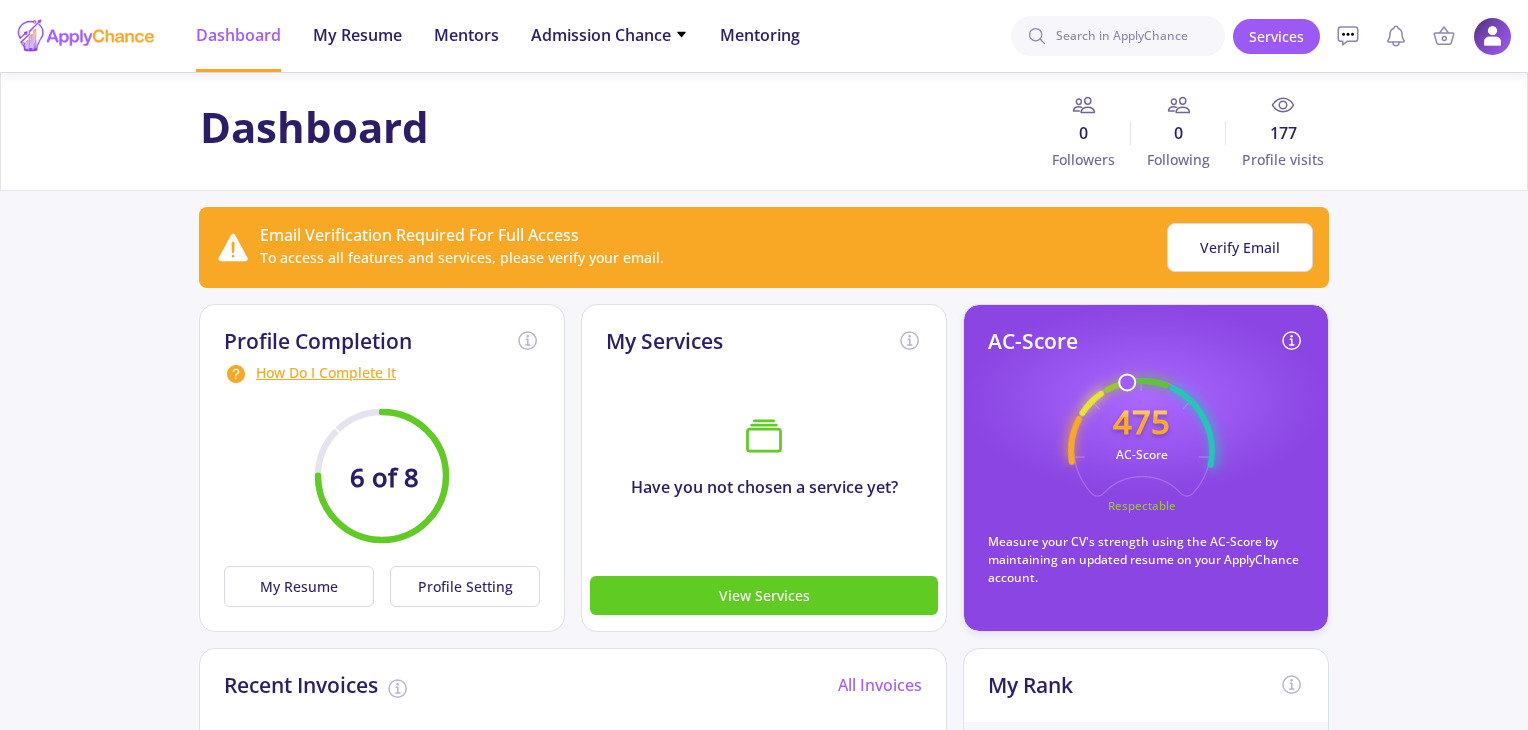 click at bounding box center (1492, 36) 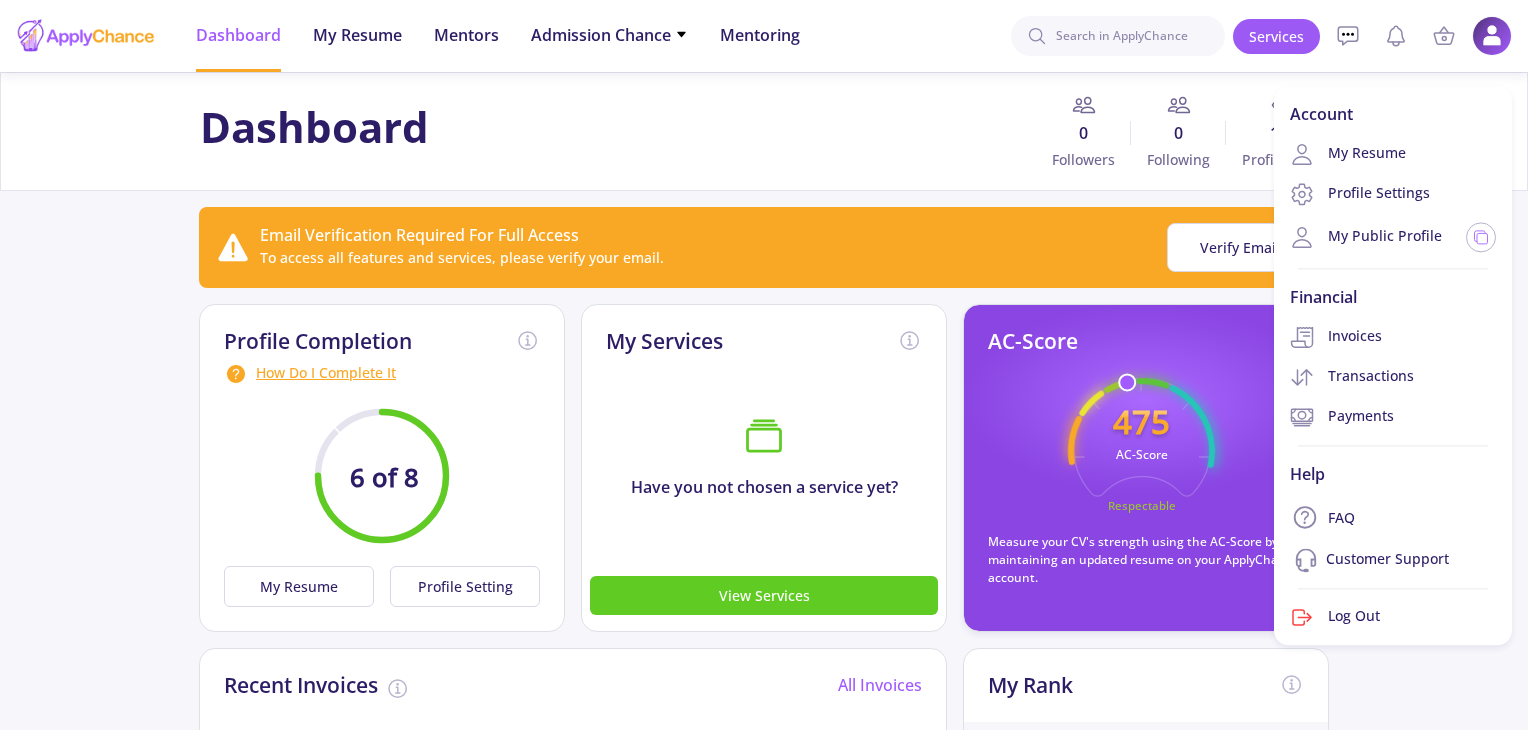 click on "Email Verification Required For Full Access To access all features and services, please verify your email. Verify Email" 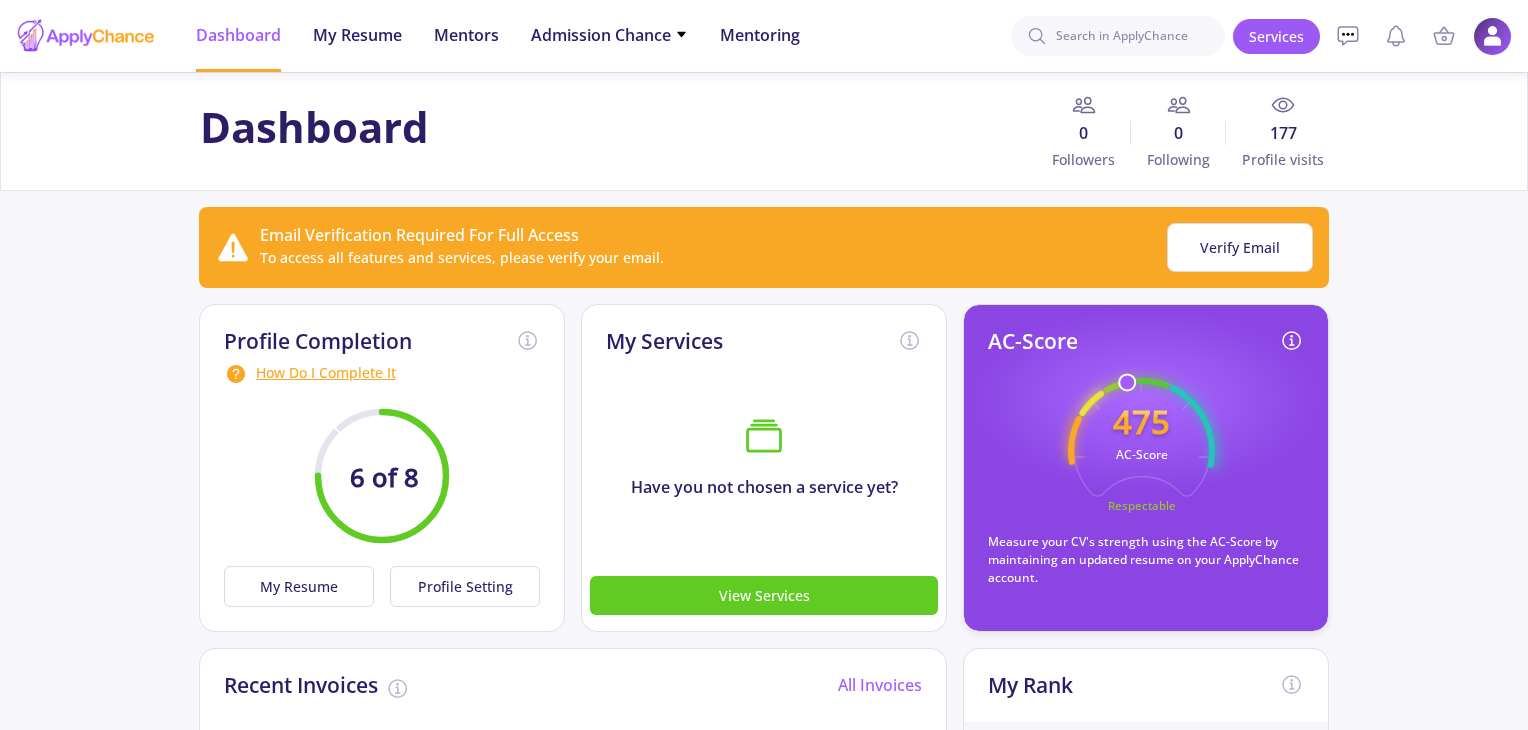 click at bounding box center (1492, 36) 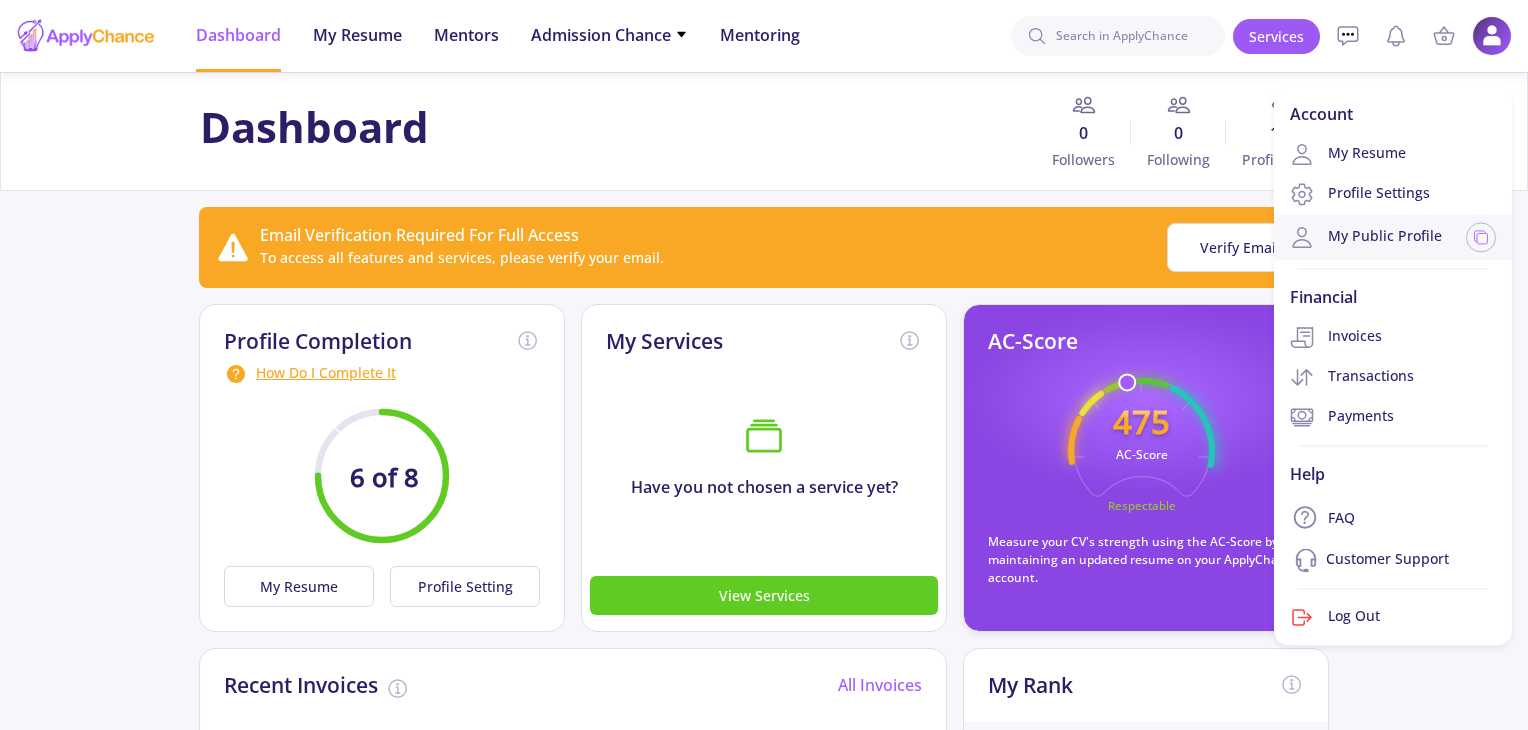 click on "My Public Profile" 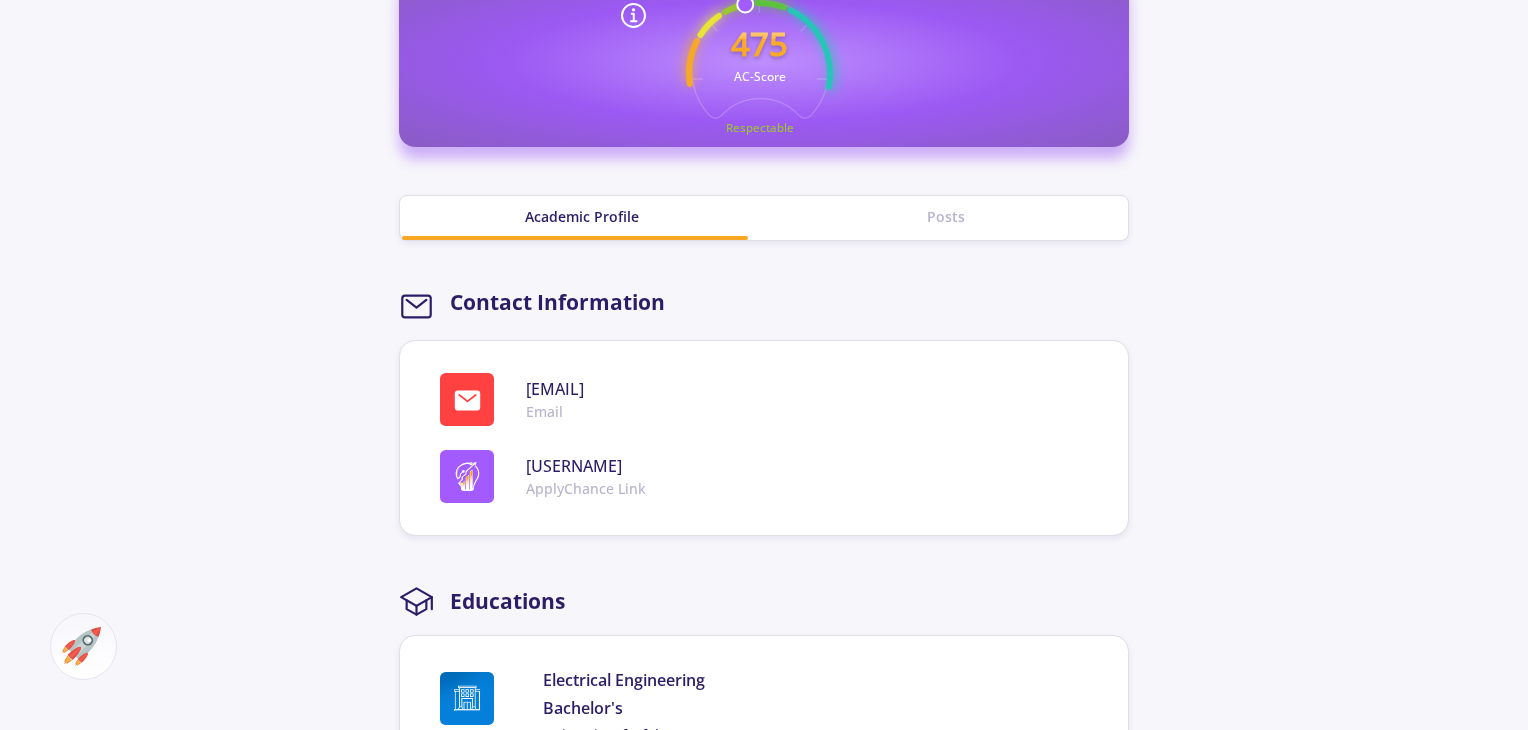scroll, scrollTop: 400, scrollLeft: 0, axis: vertical 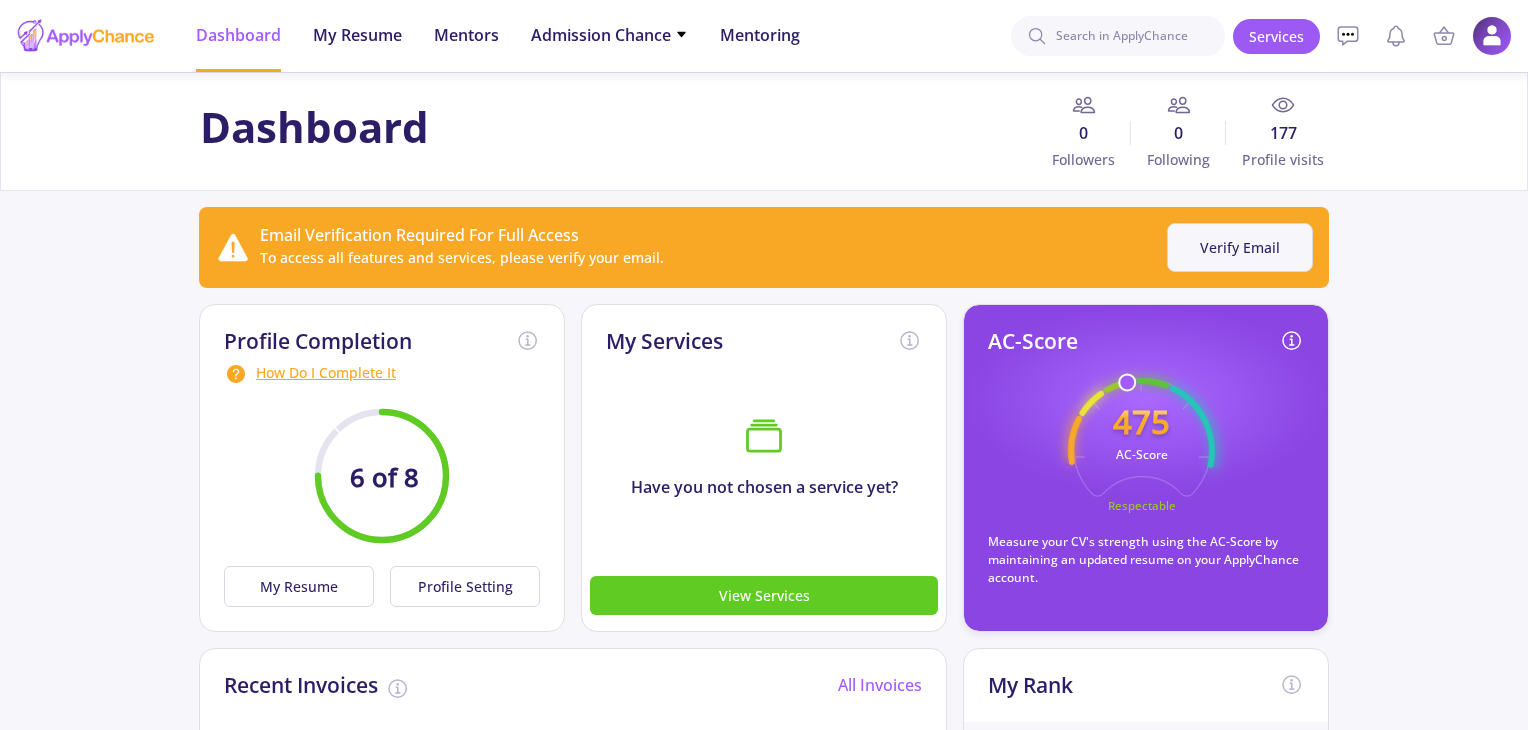 click on "Verify Email" 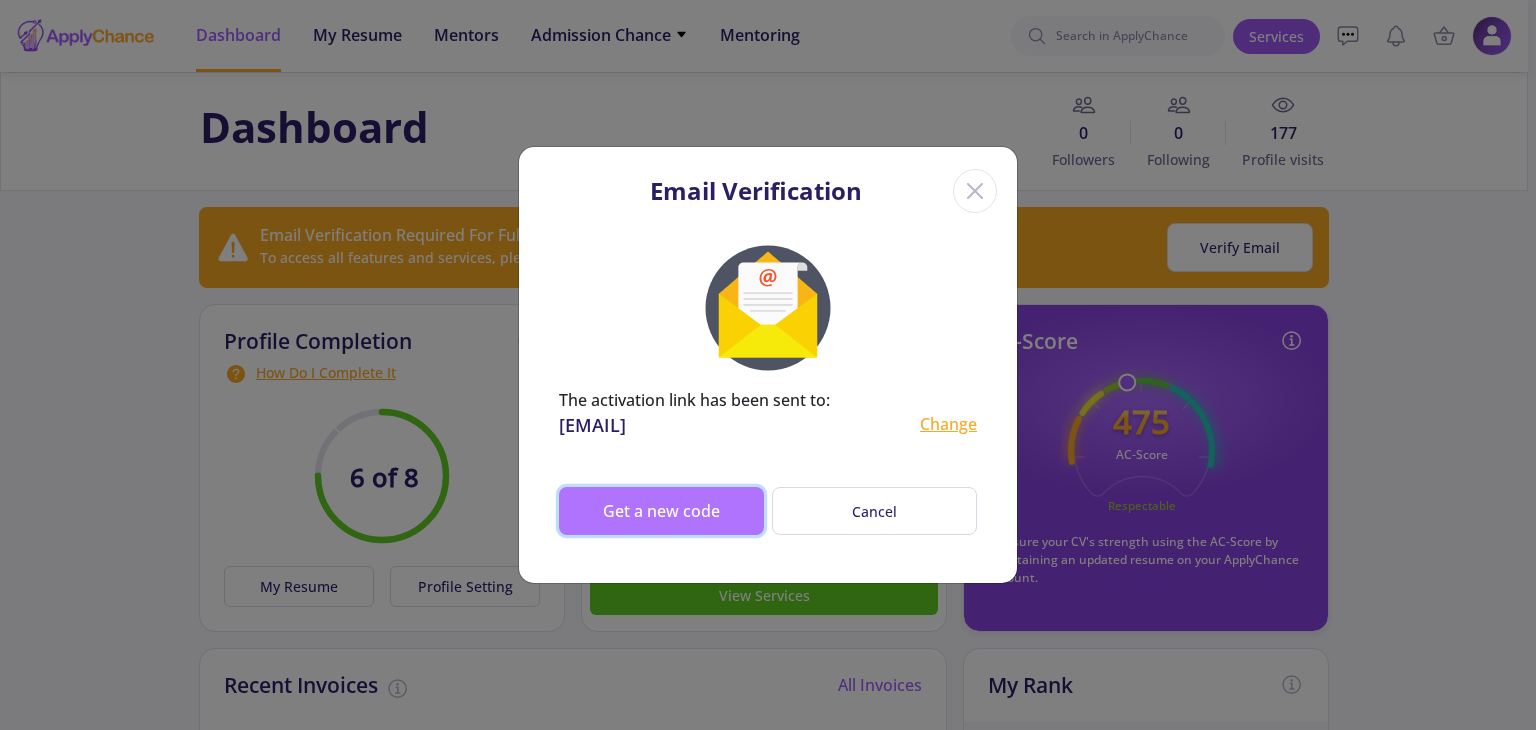 click on "Get a new code" at bounding box center [661, 511] 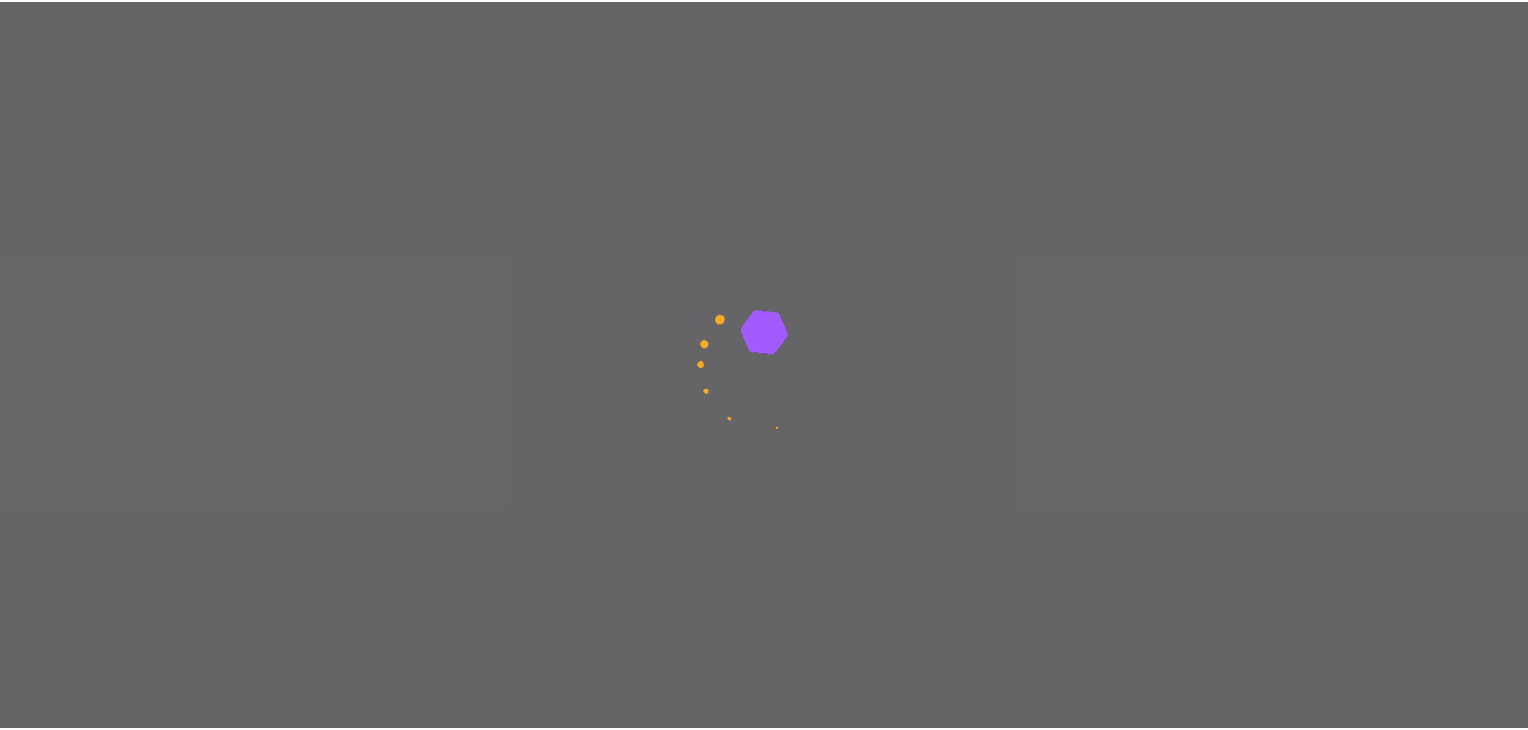scroll, scrollTop: 0, scrollLeft: 0, axis: both 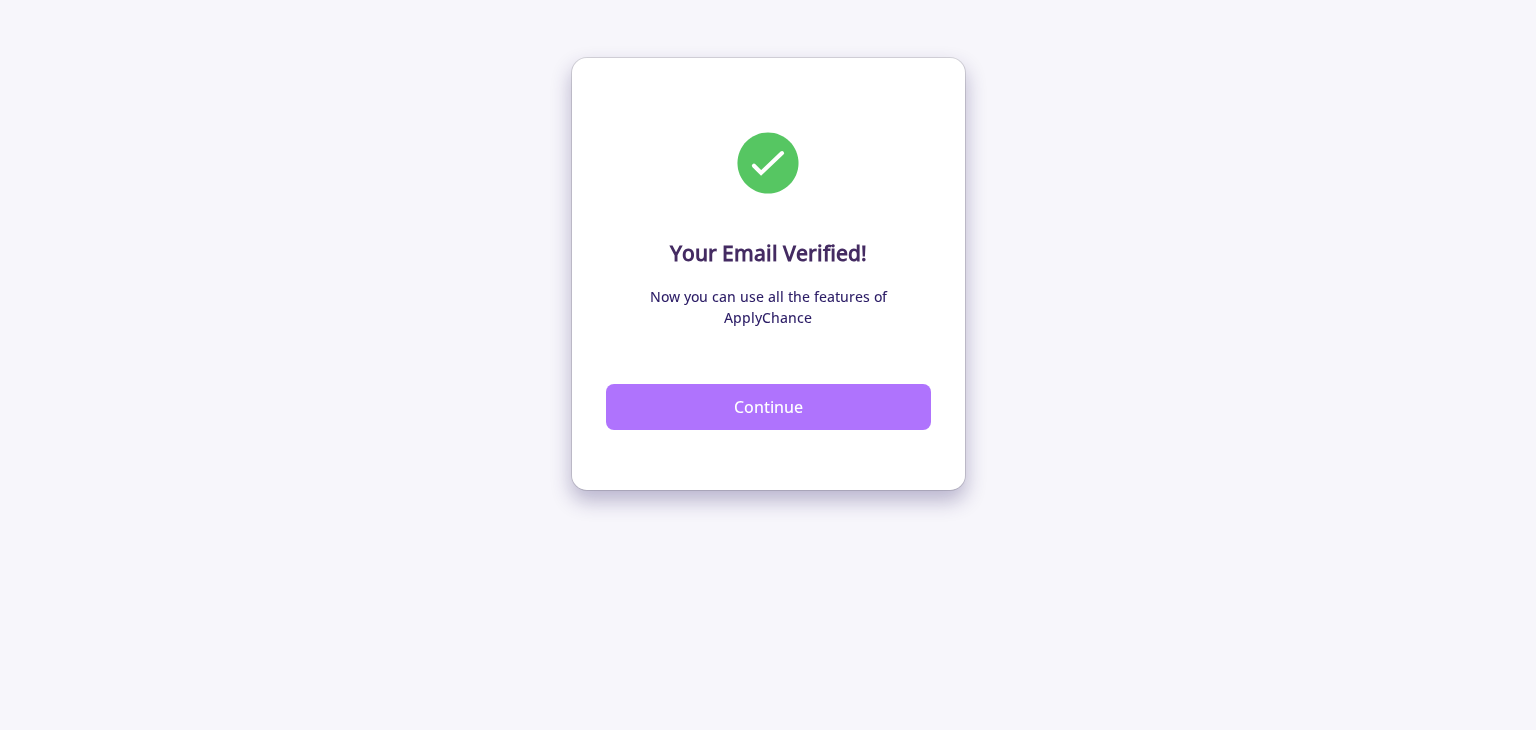 click on "Continue" 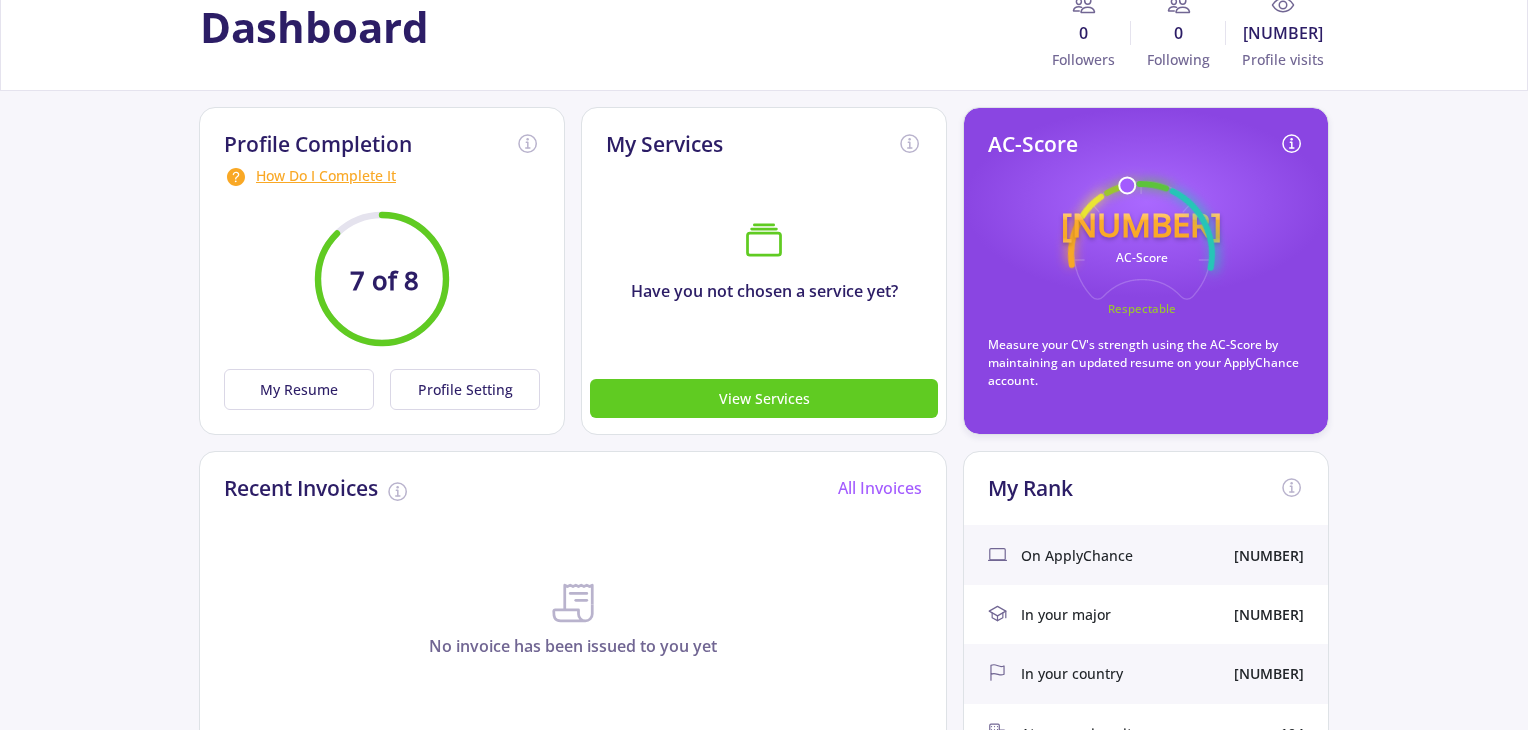 scroll, scrollTop: 0, scrollLeft: 0, axis: both 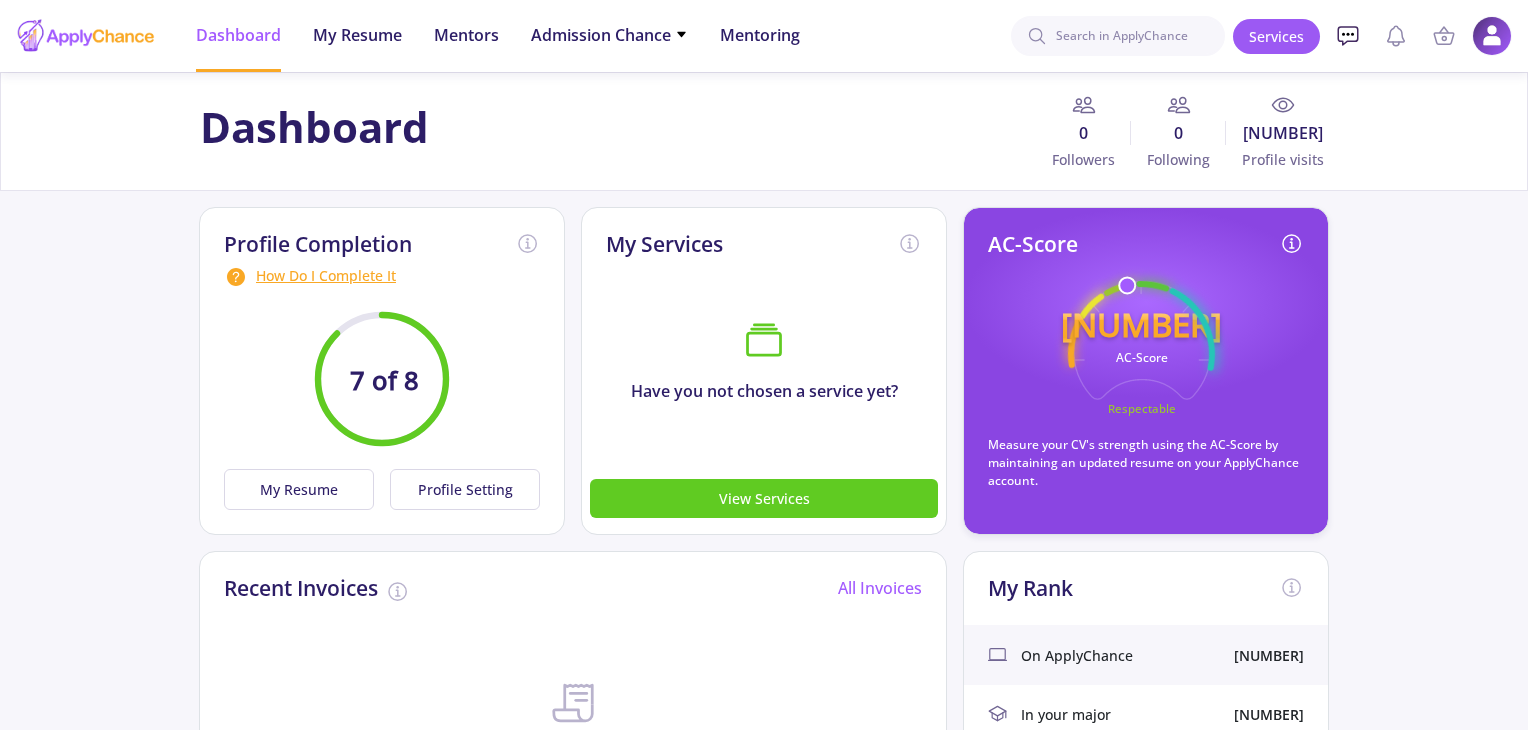 click 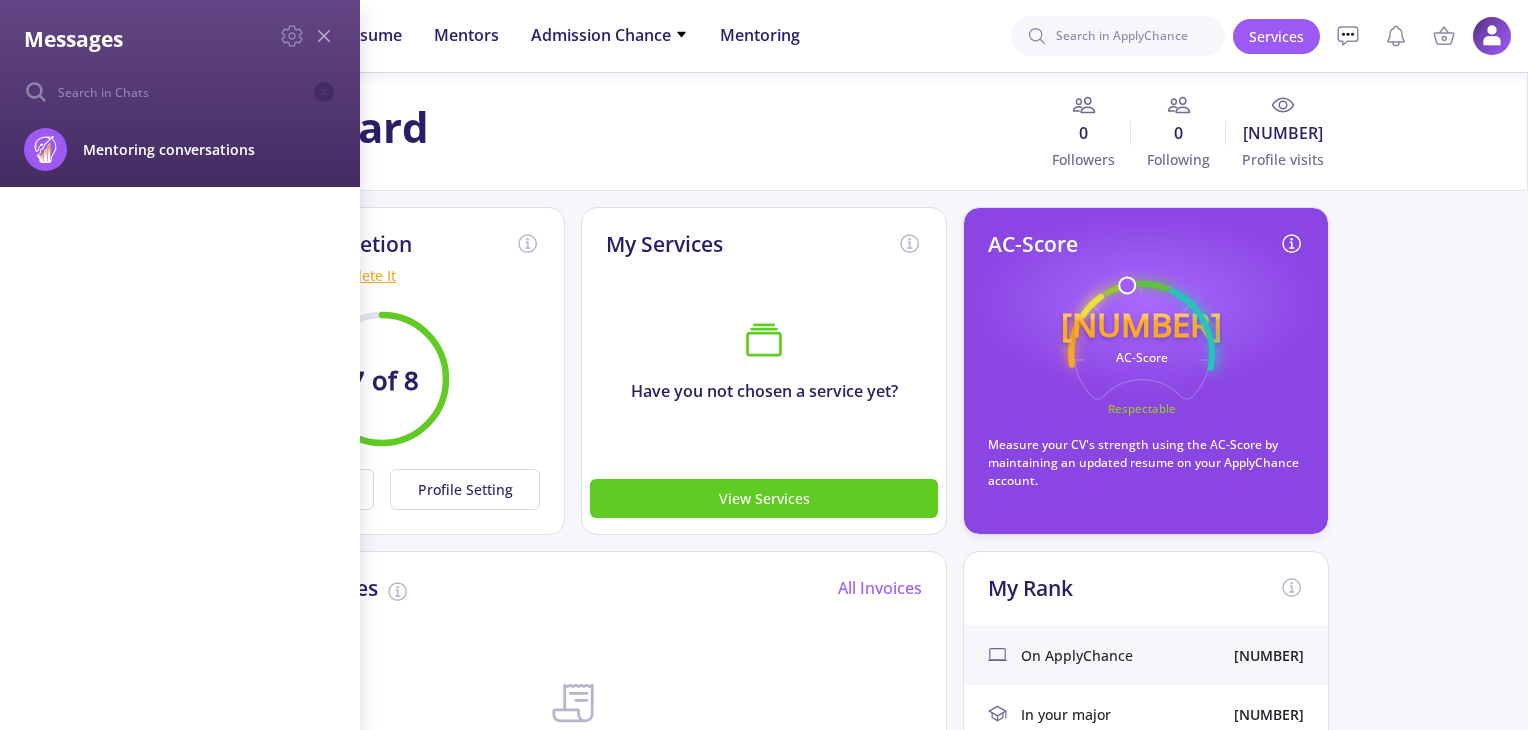 click 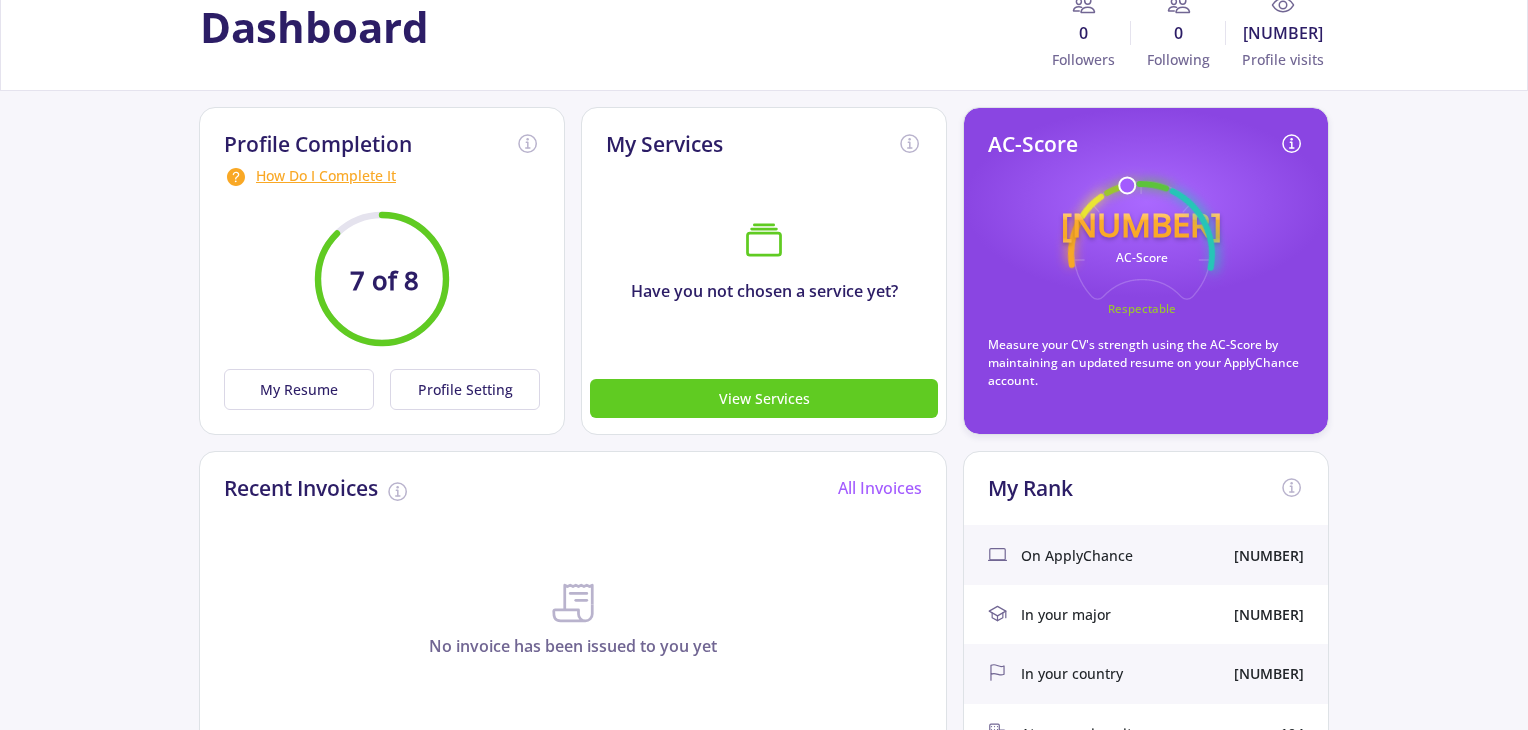scroll, scrollTop: 0, scrollLeft: 0, axis: both 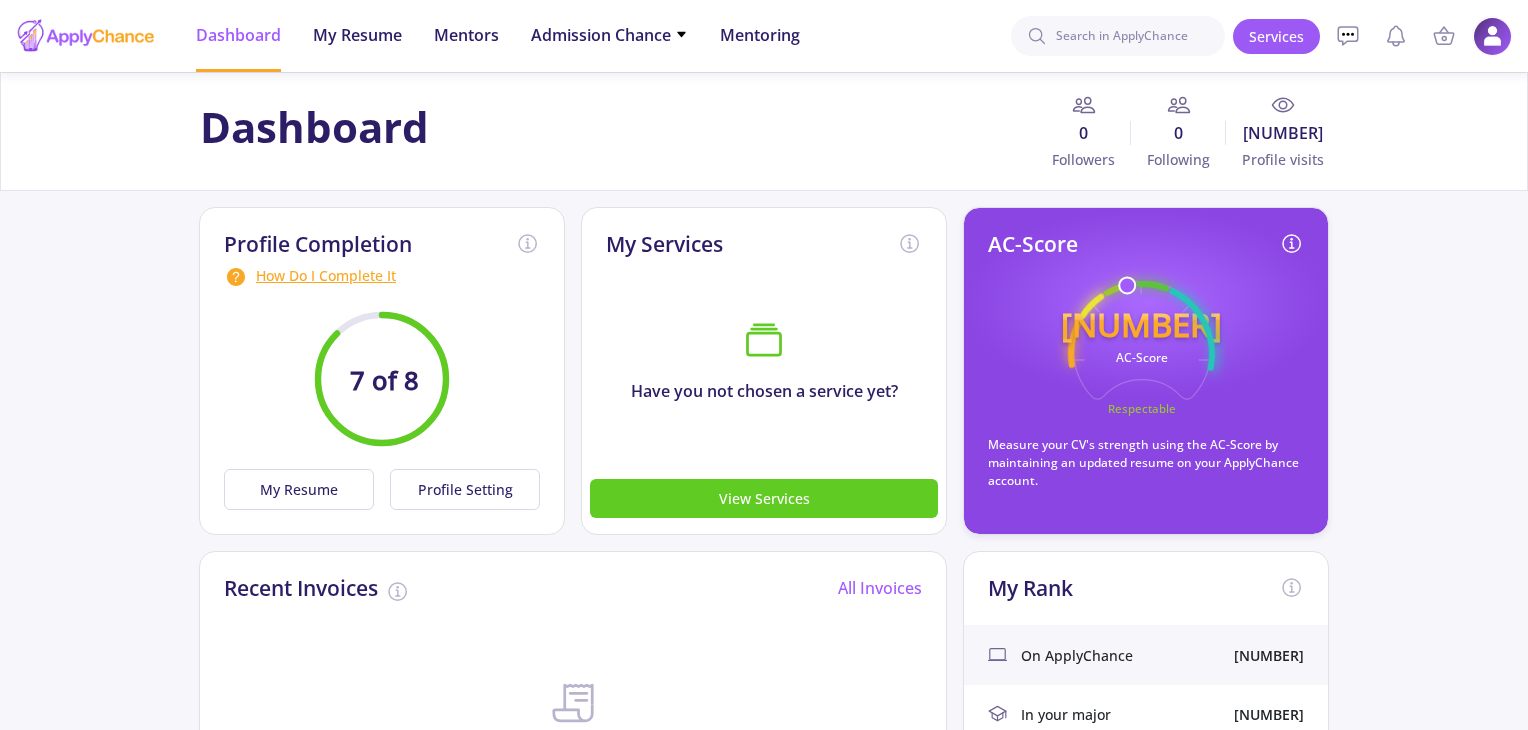 click at bounding box center (1492, 36) 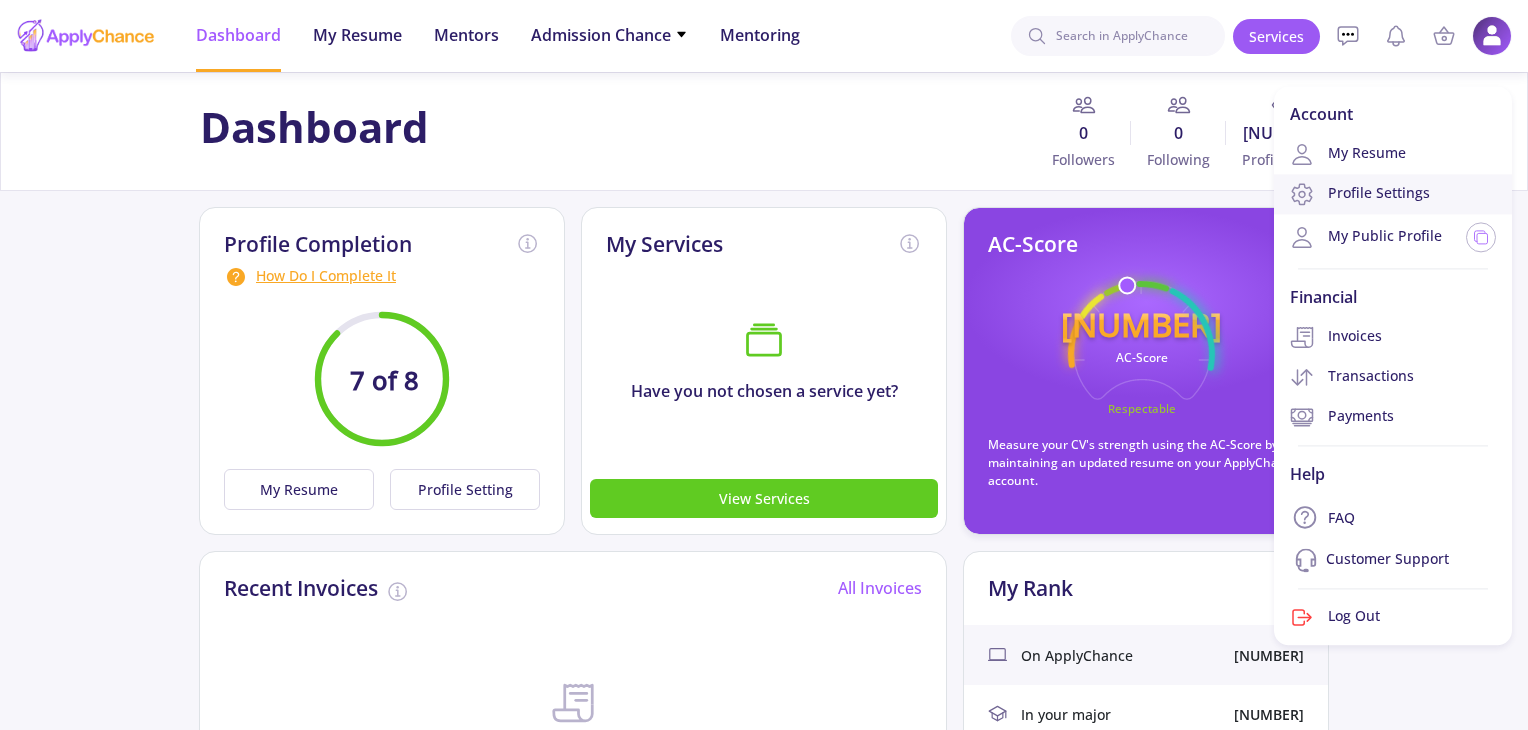 click on "Profile Settings" 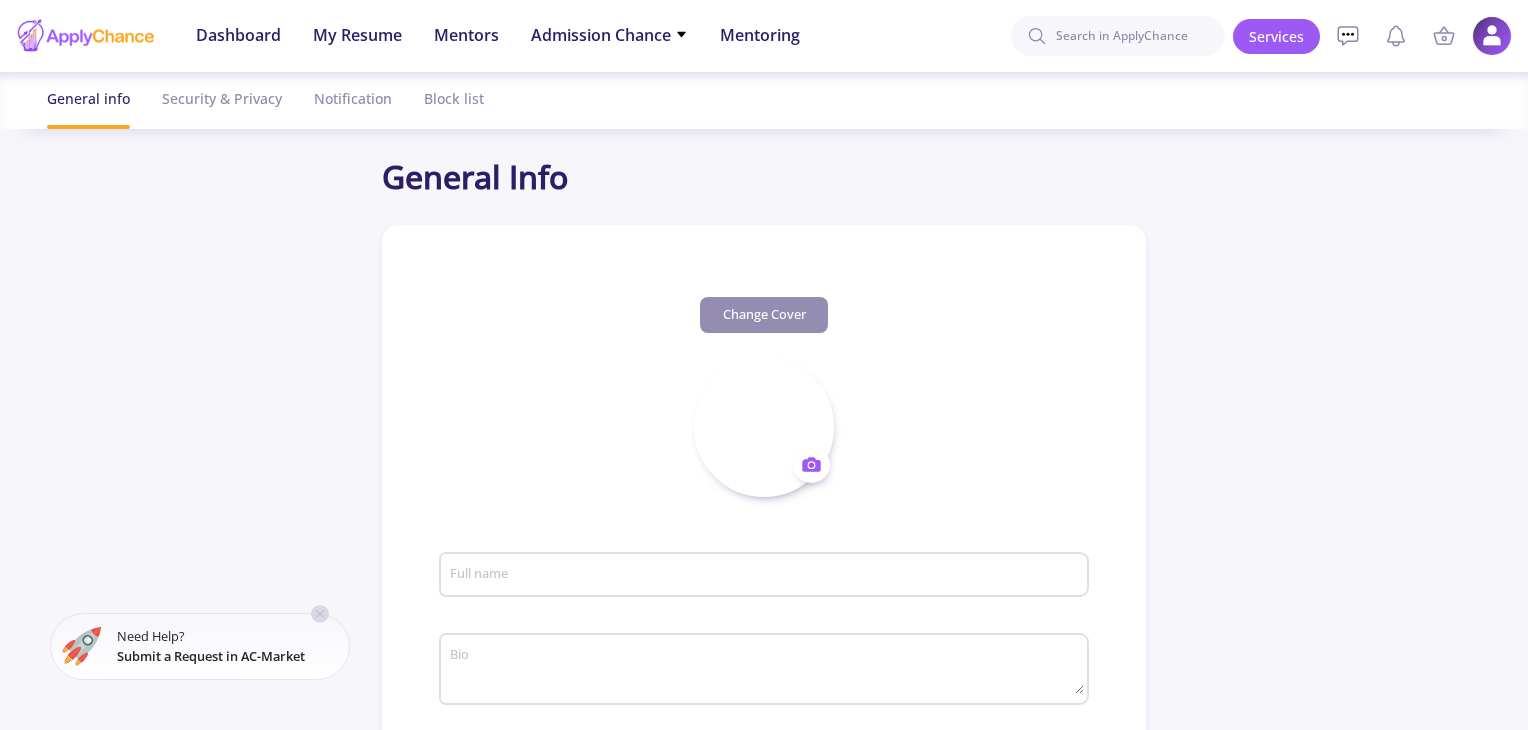 type on "[FIRST] [LAST]" 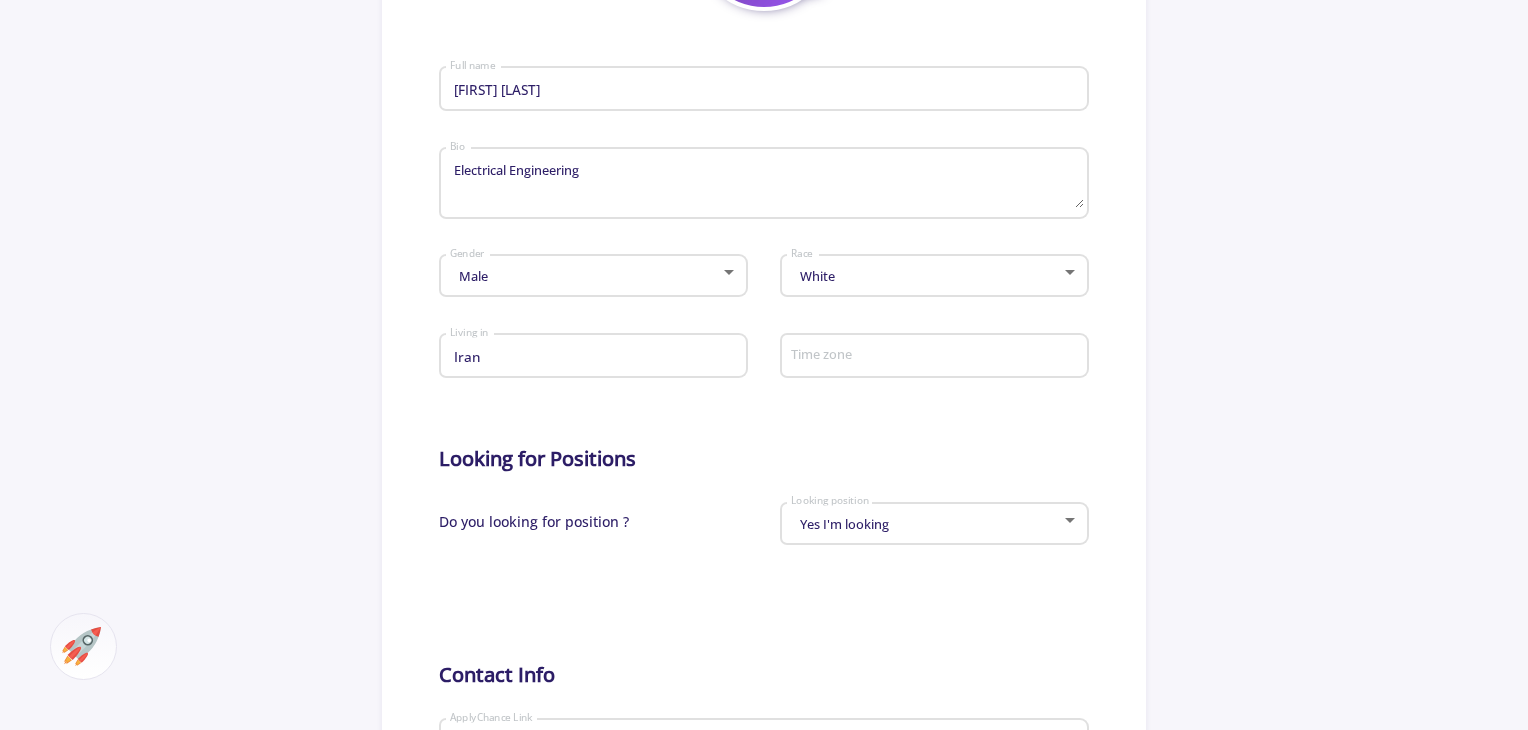 scroll, scrollTop: 500, scrollLeft: 0, axis: vertical 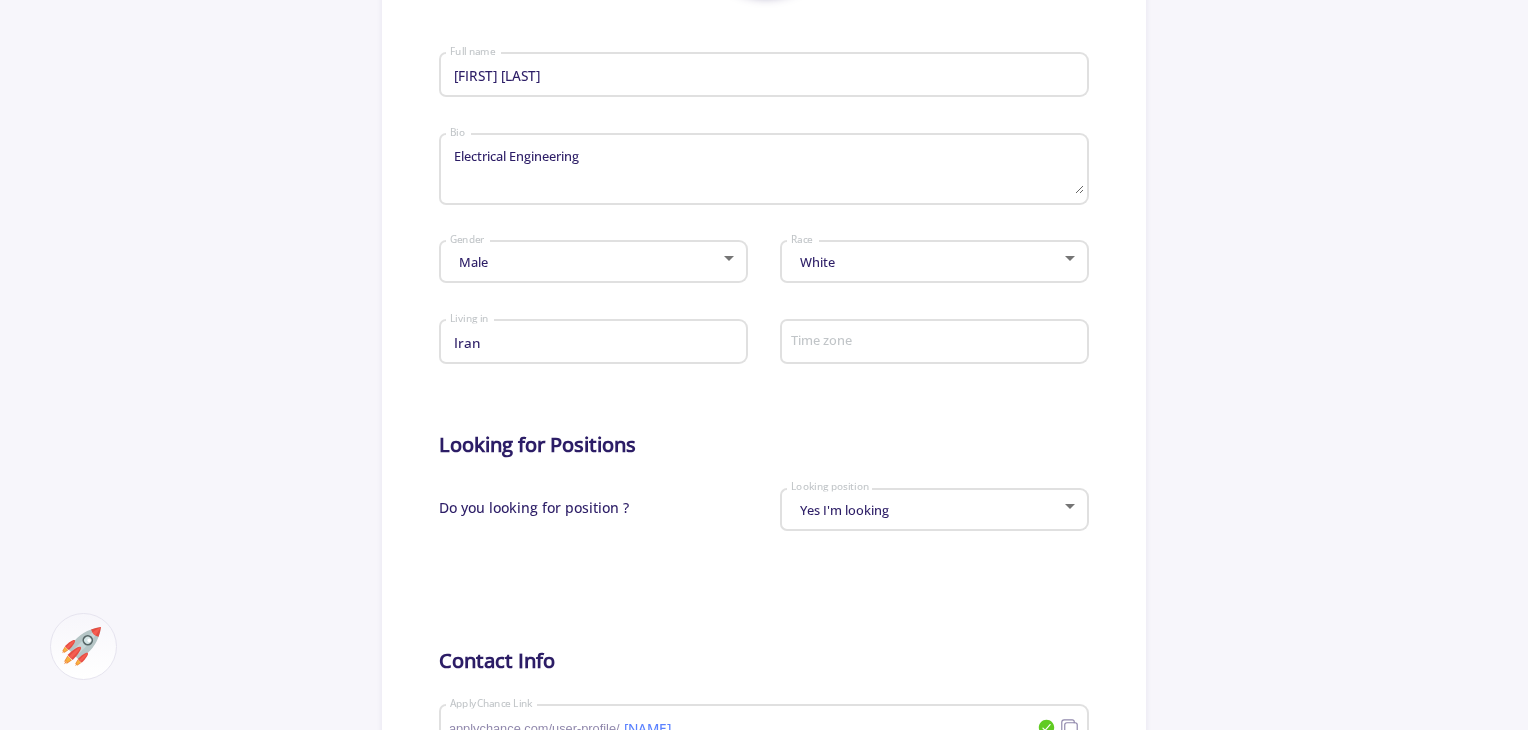 click on "Yes I'm looking Looking position" 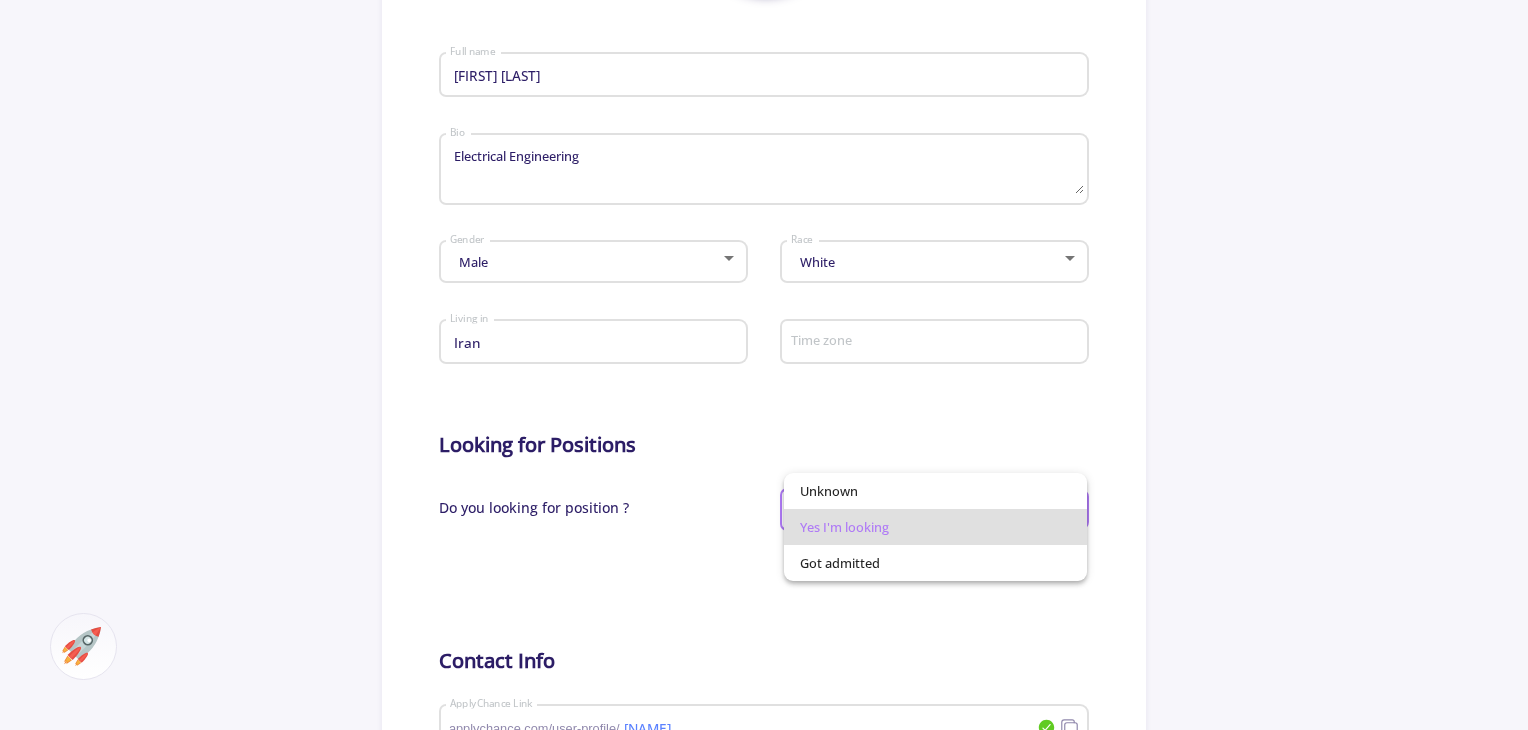click at bounding box center (764, 365) 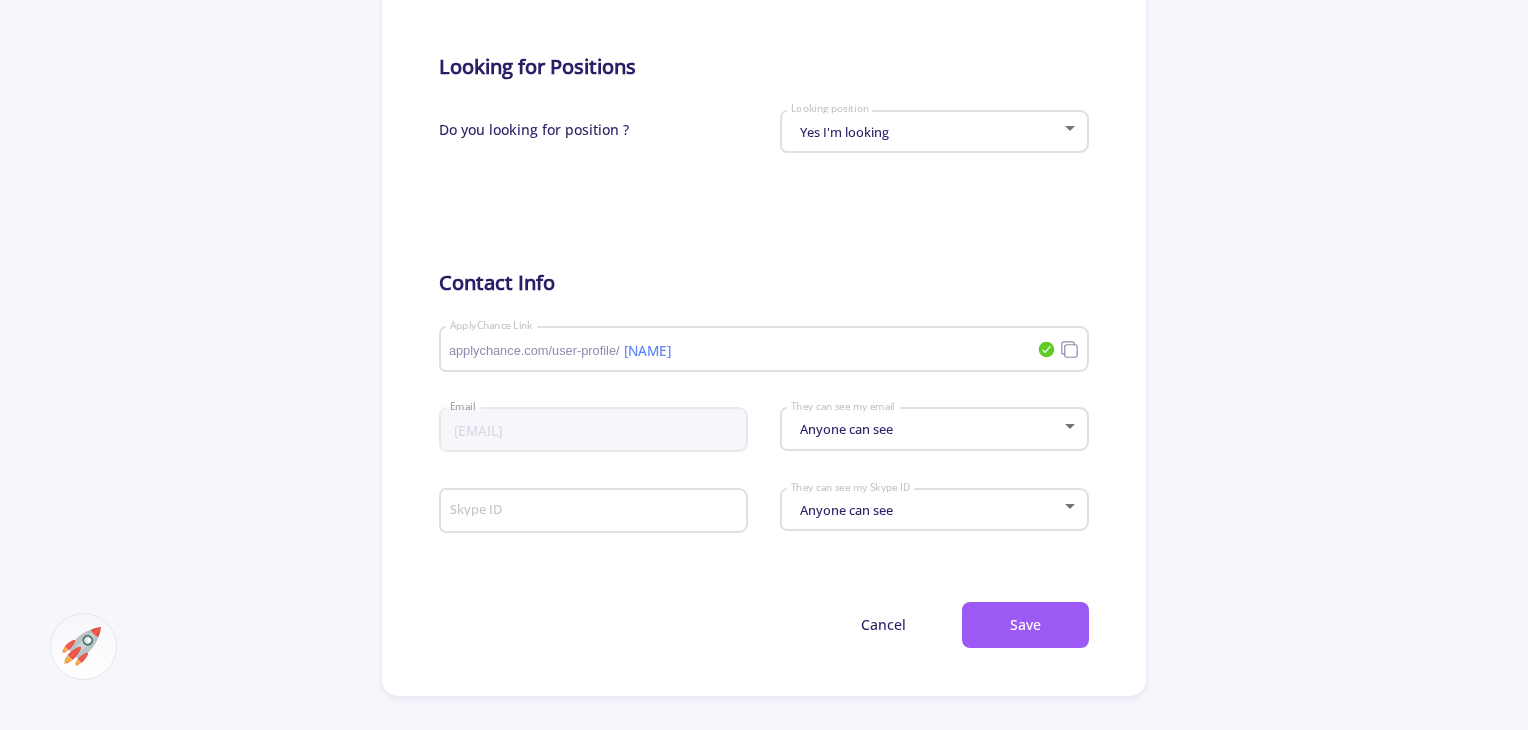 scroll, scrollTop: 1000, scrollLeft: 0, axis: vertical 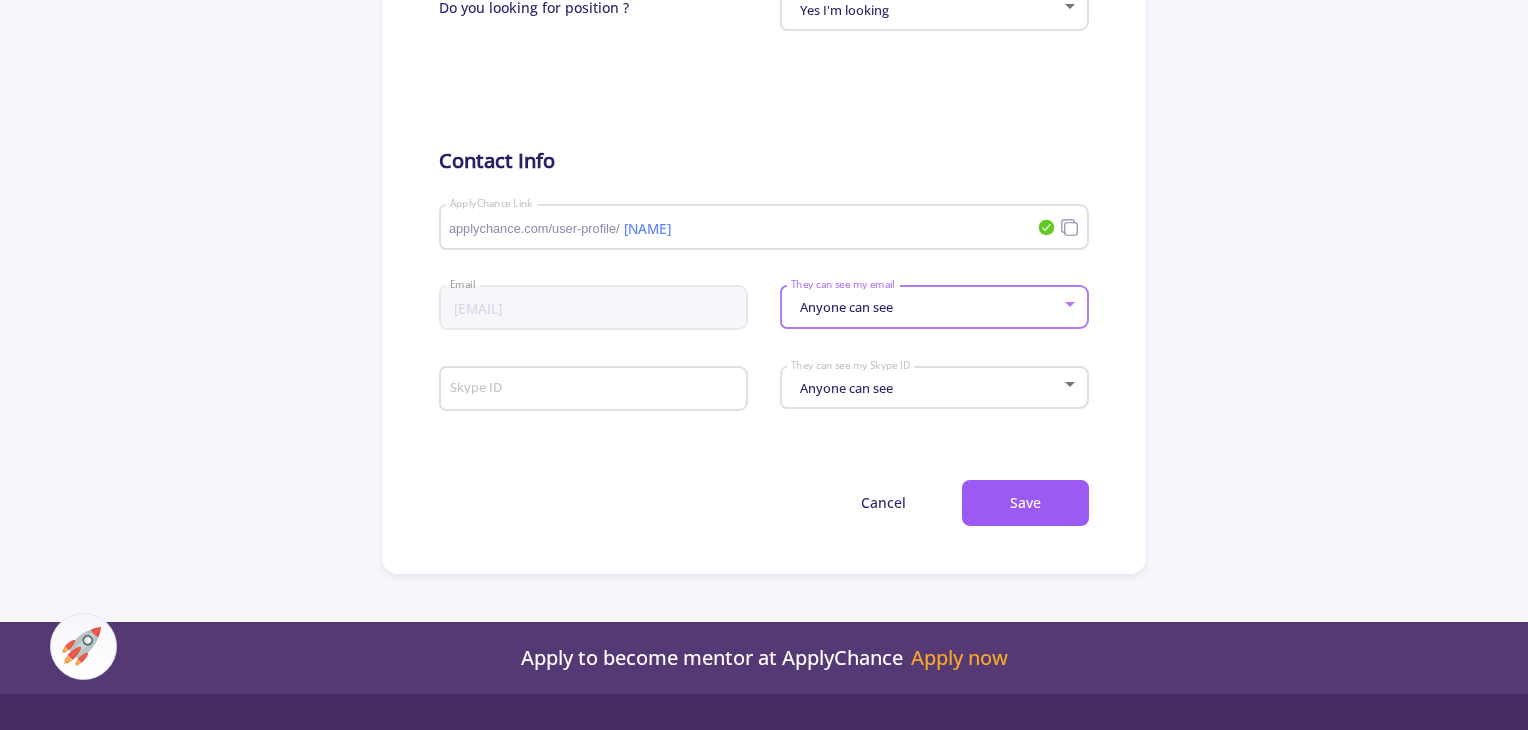 click on "Anyone can see" at bounding box center (926, 307) 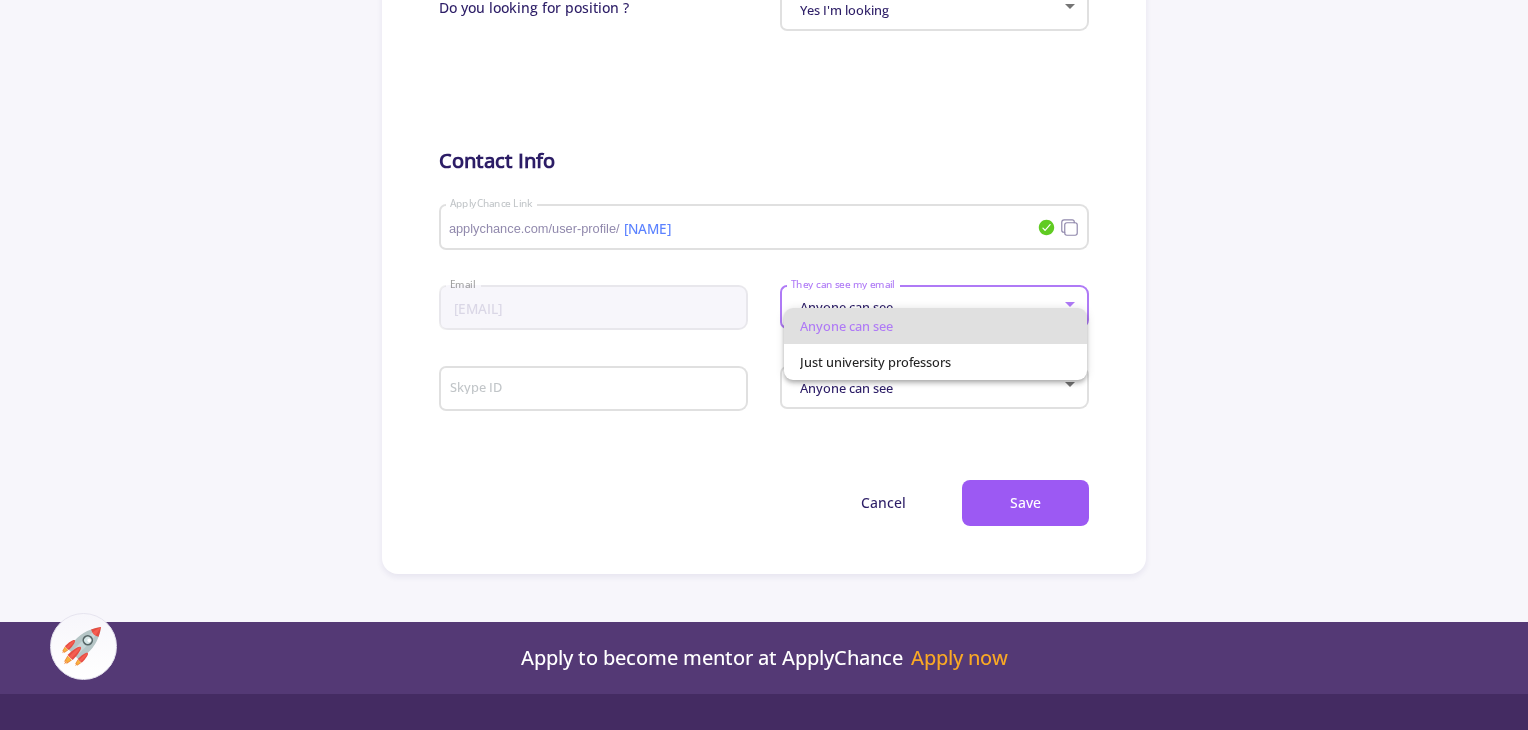 click at bounding box center (764, 365) 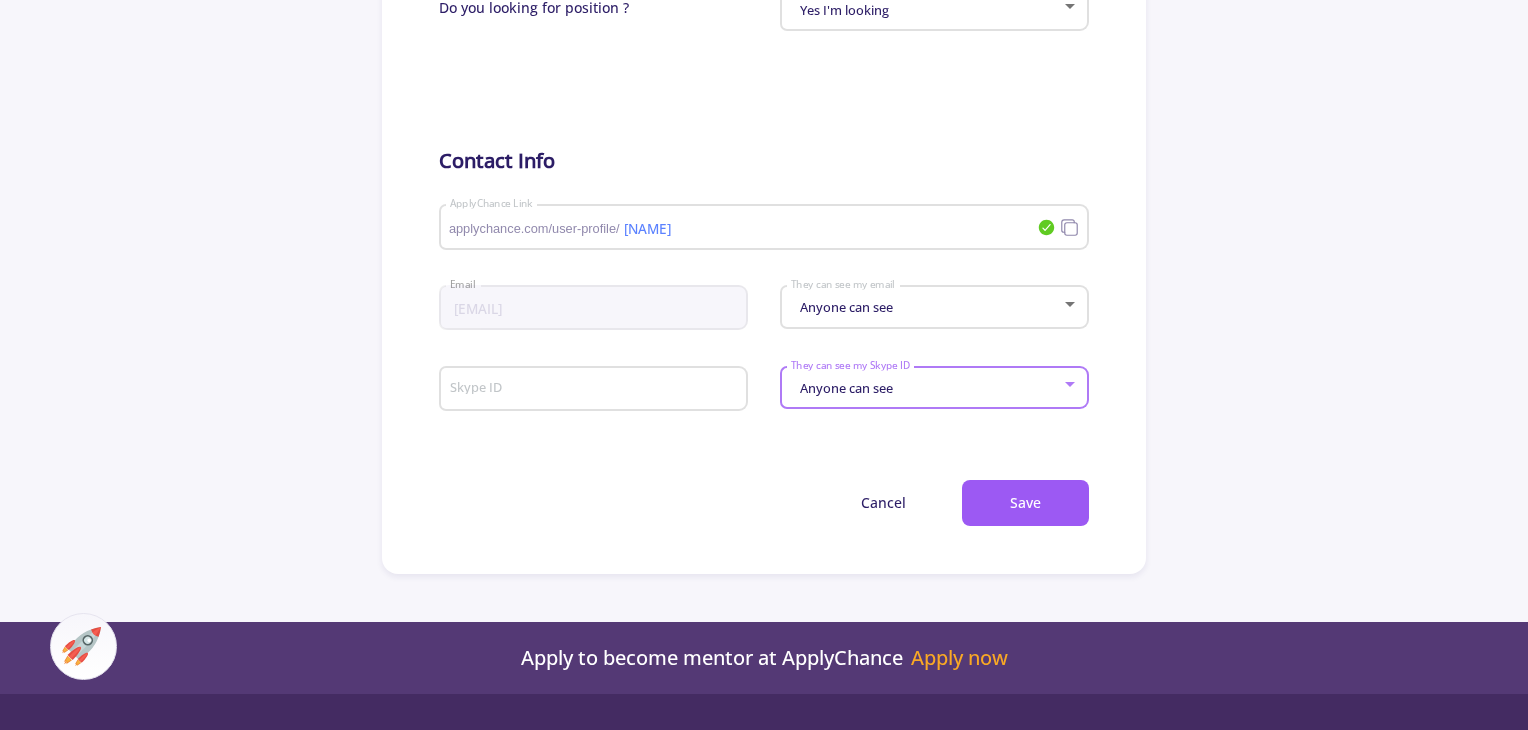 click on "Anyone can see" at bounding box center (844, 388) 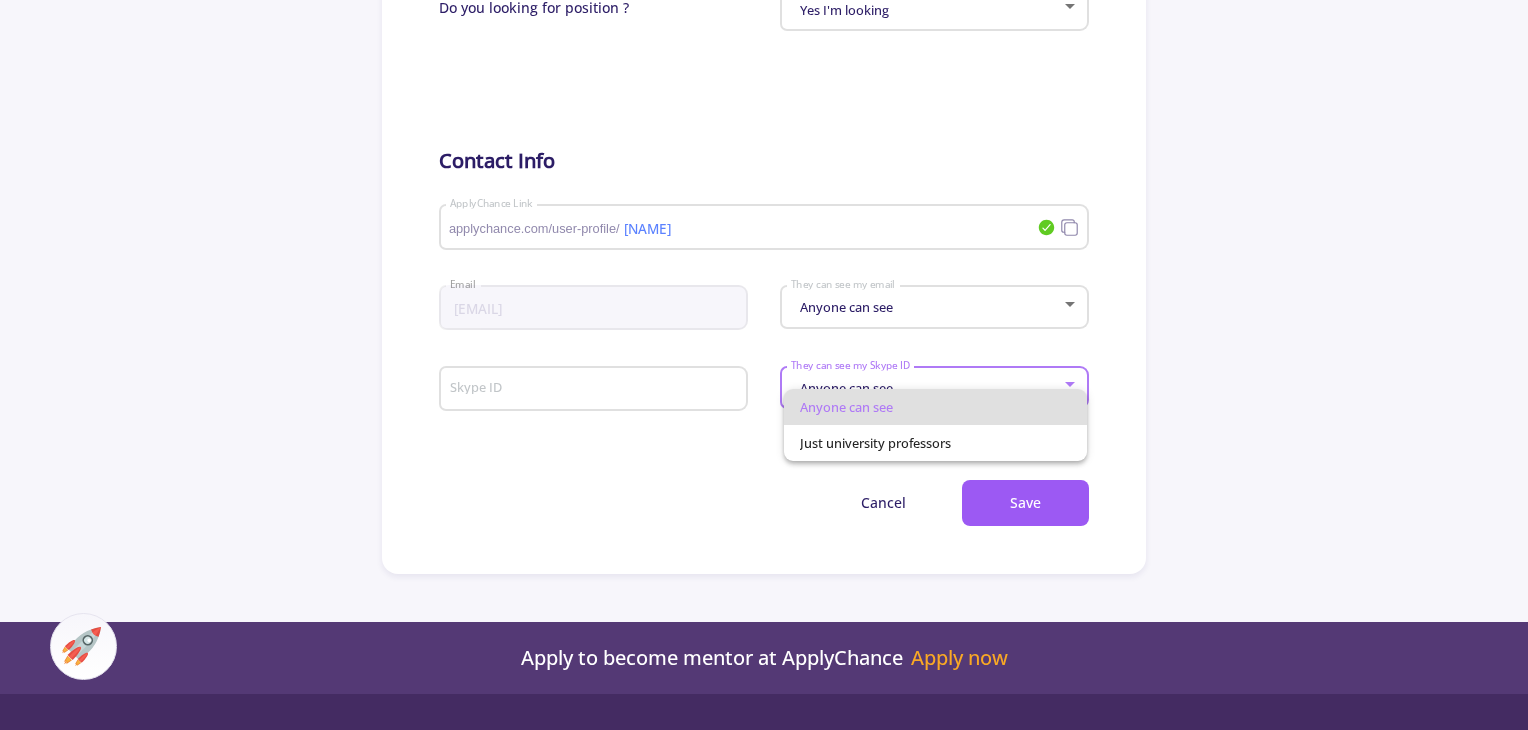 click on "Anyone can see" at bounding box center [936, 407] 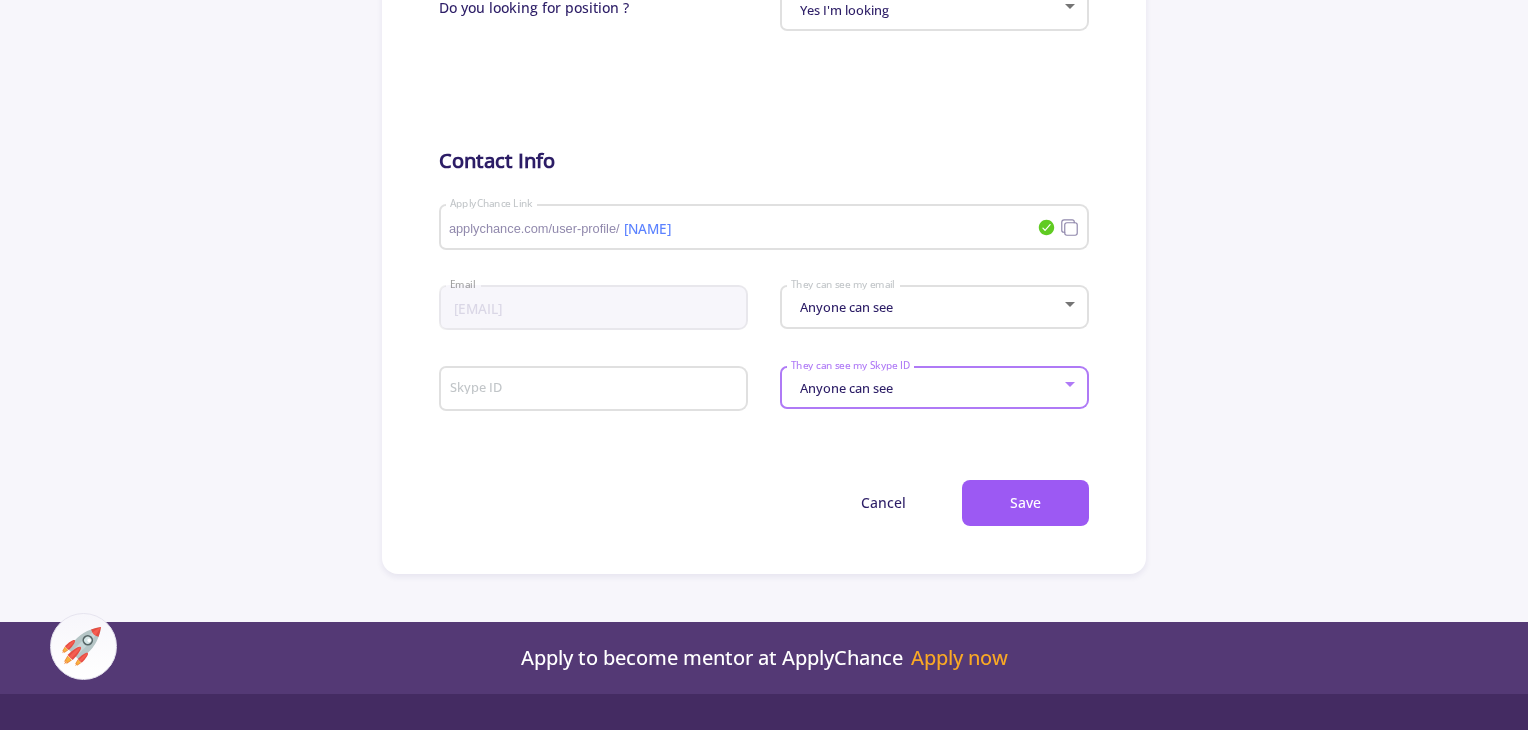 scroll, scrollTop: 0, scrollLeft: 0, axis: both 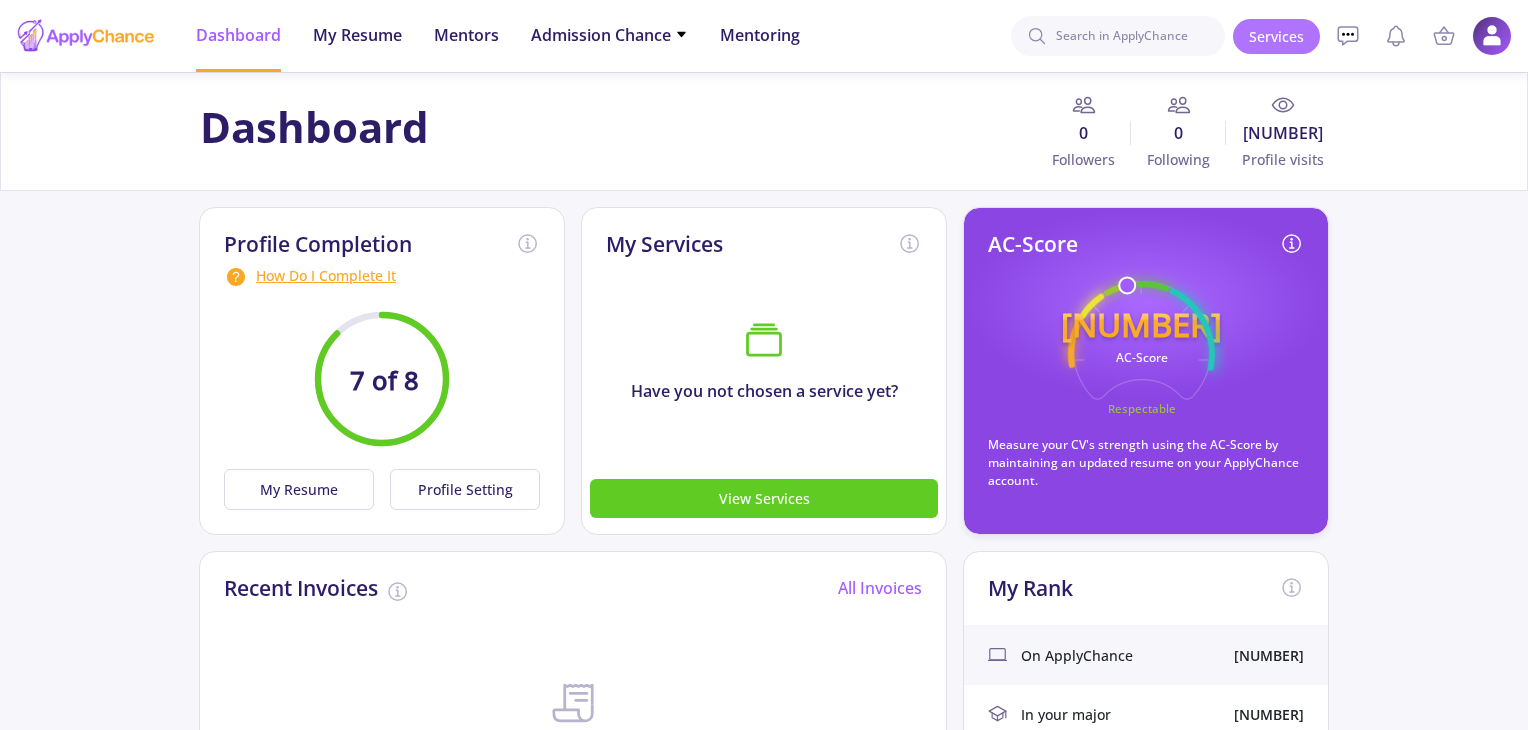 click on "Services" 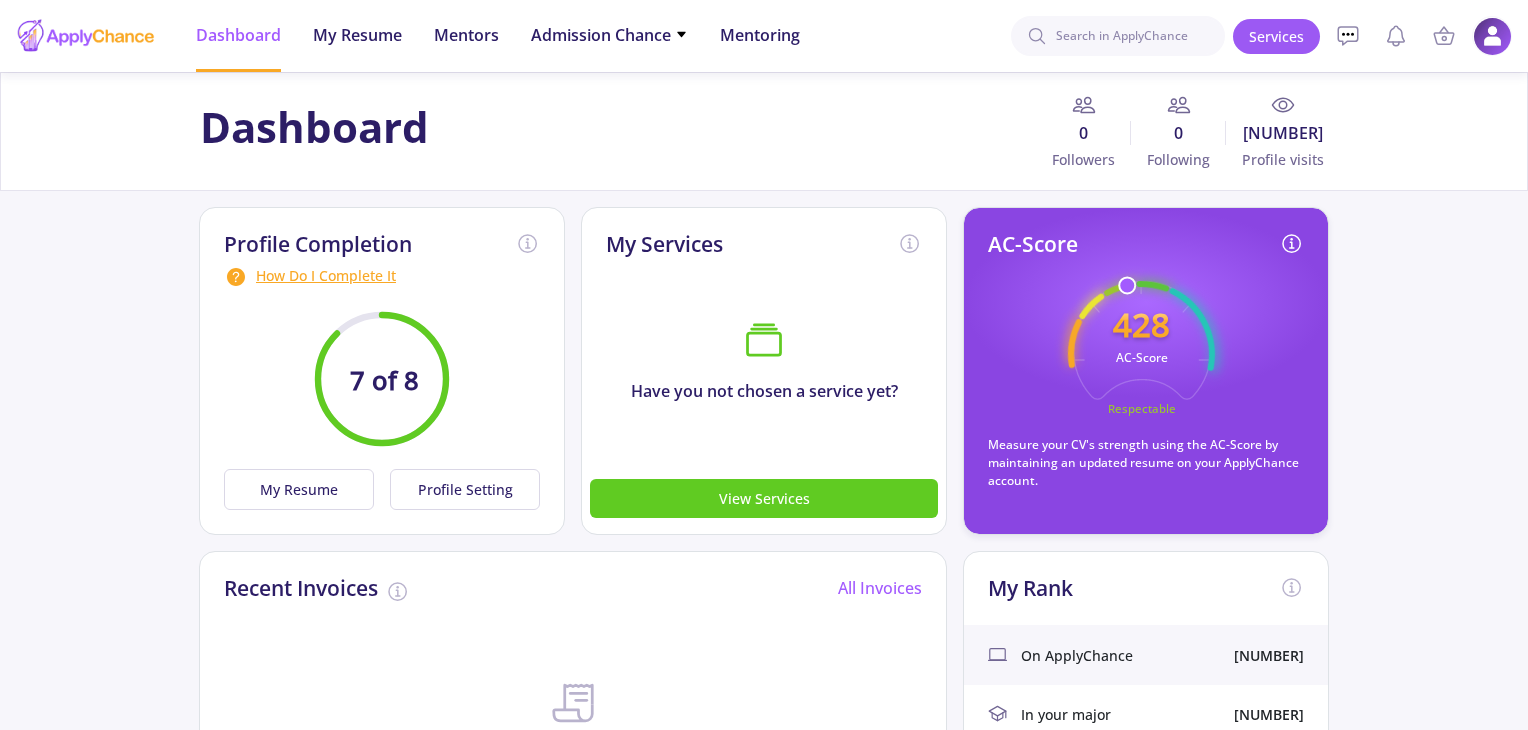 click at bounding box center (1492, 36) 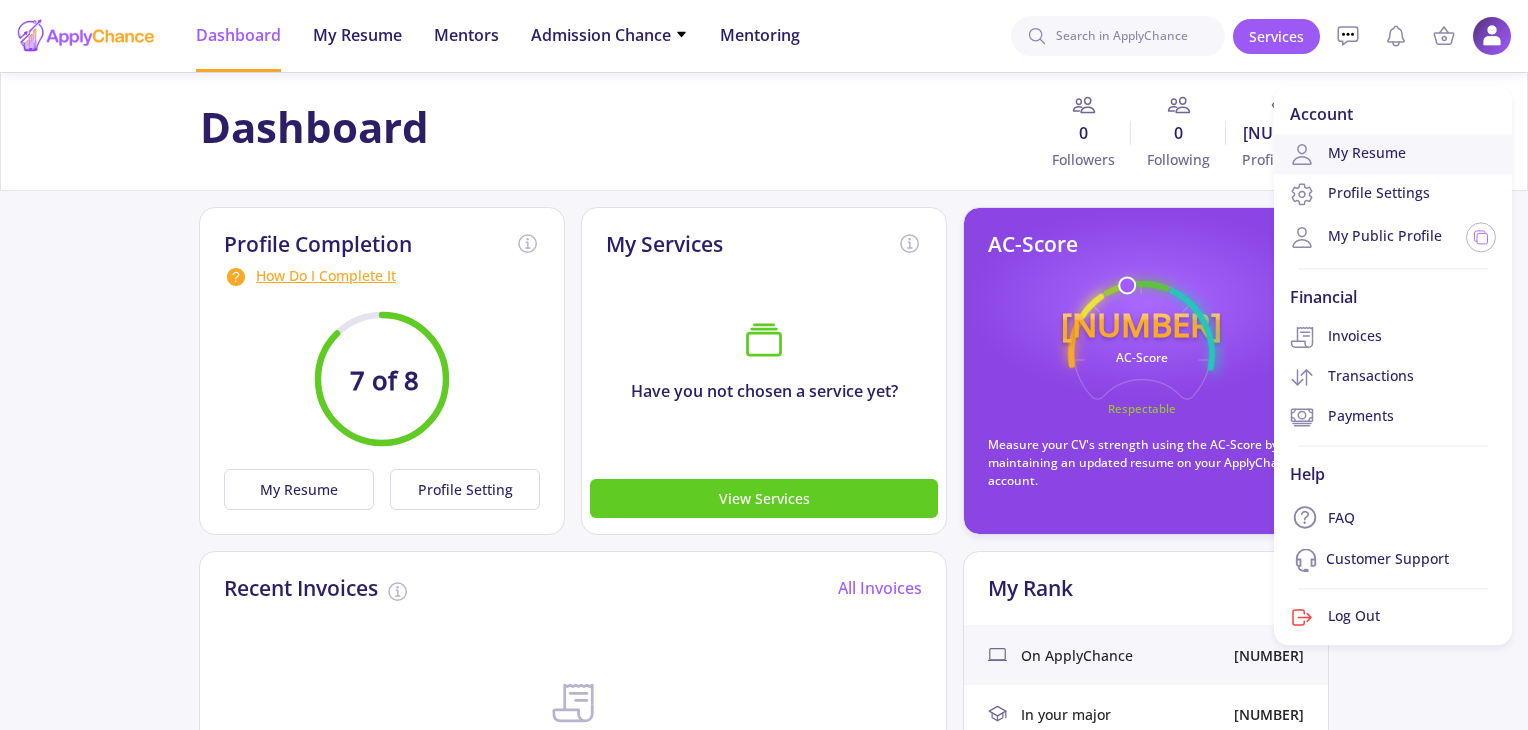 click on "My Resume" 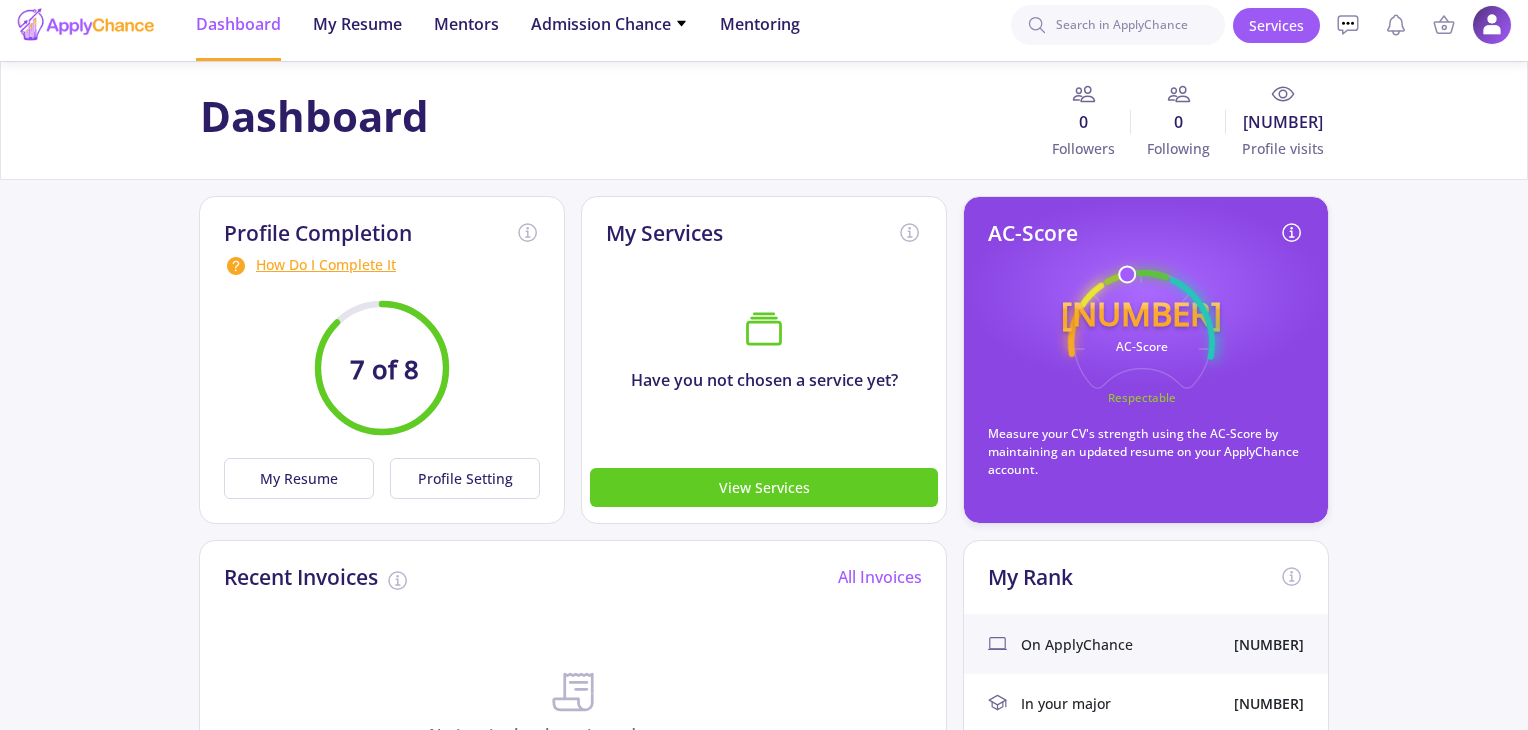 scroll, scrollTop: 0, scrollLeft: 0, axis: both 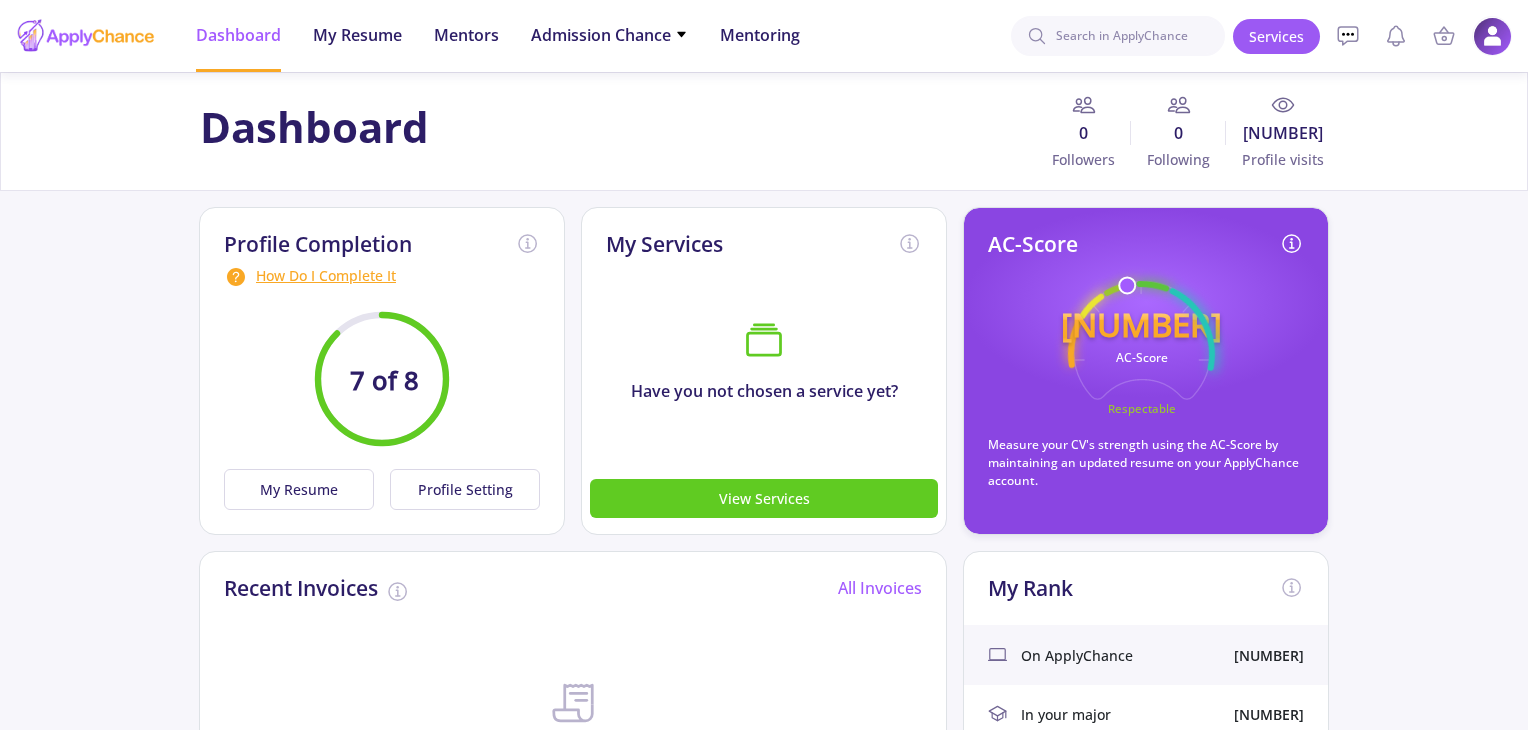 click at bounding box center (1492, 36) 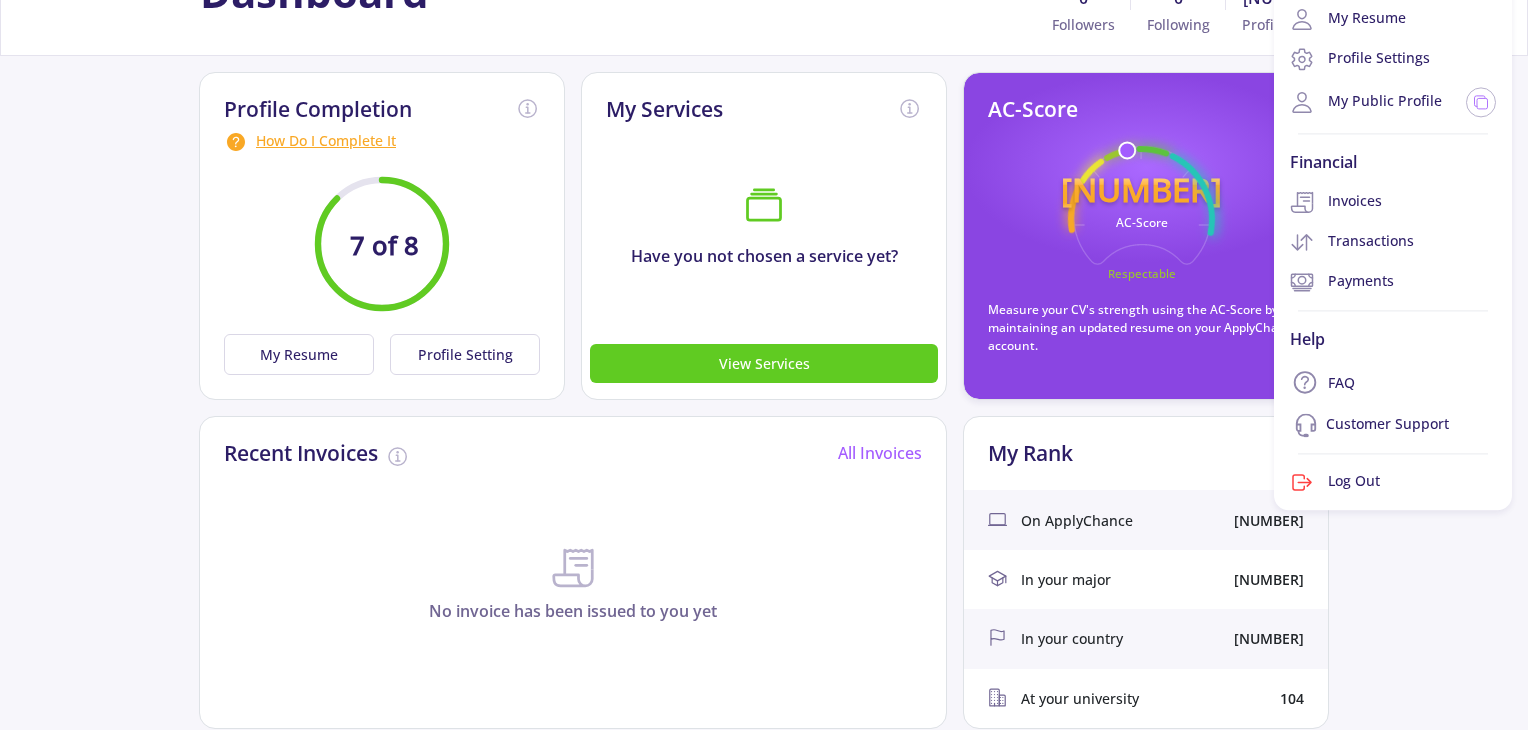 scroll, scrollTop: 0, scrollLeft: 0, axis: both 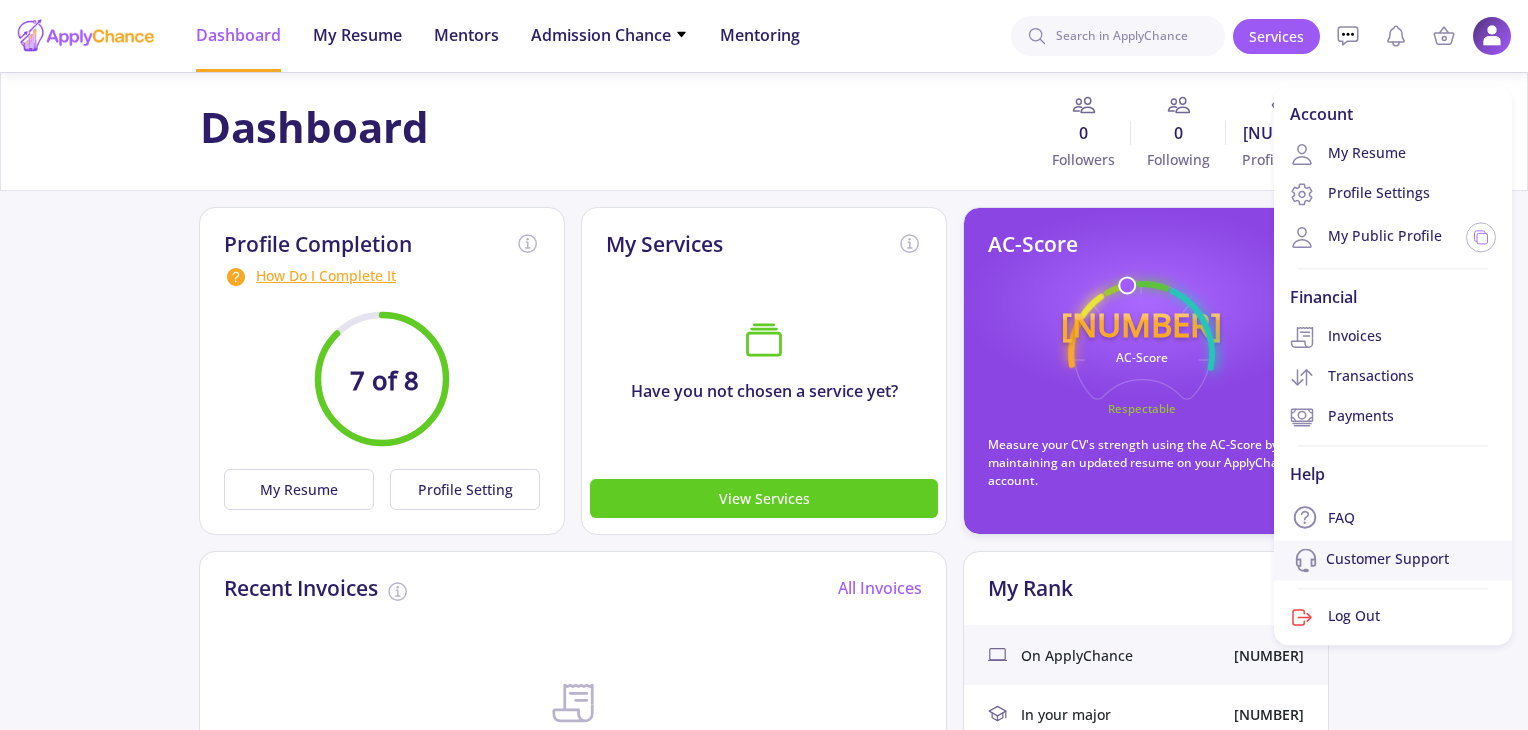 click on "Customer Support" 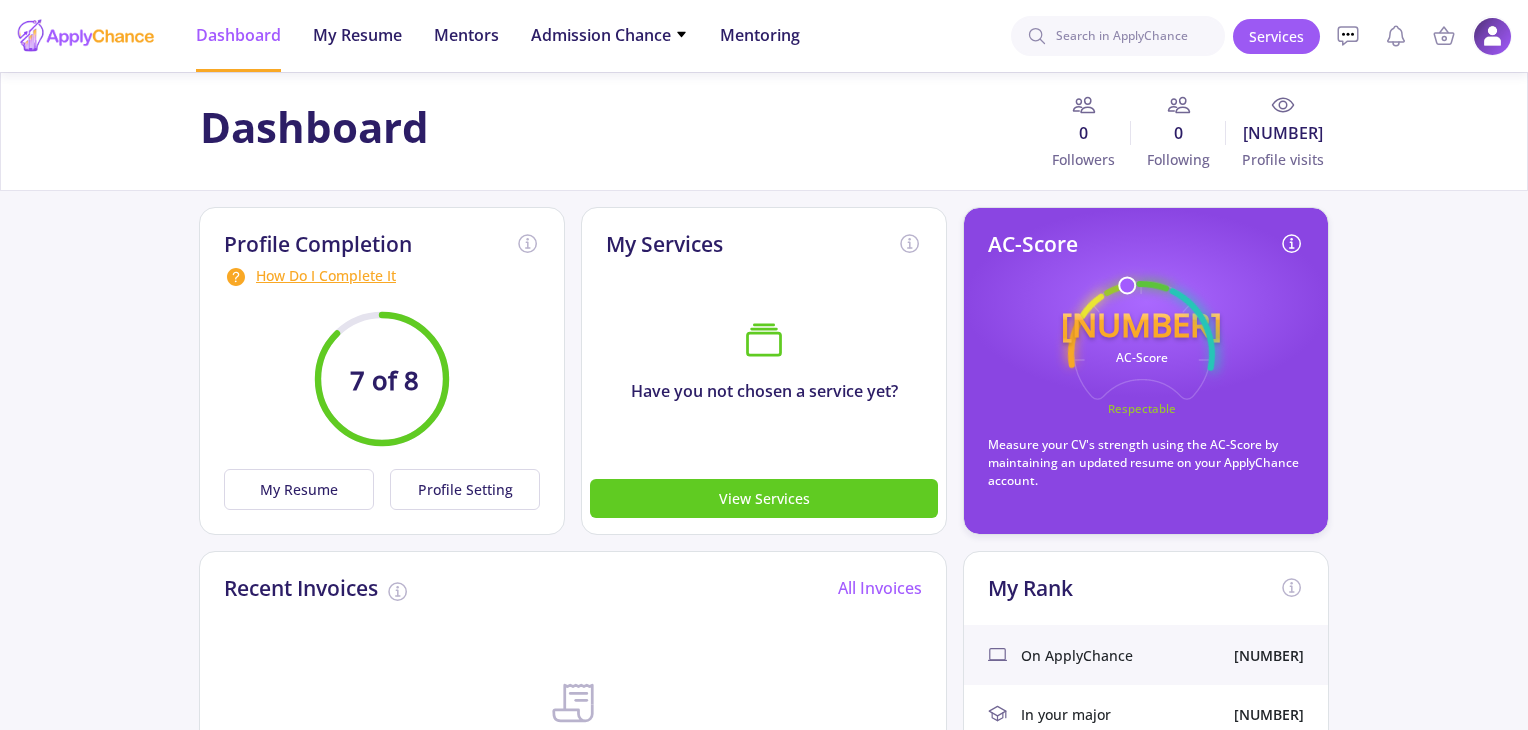 click at bounding box center [1492, 36] 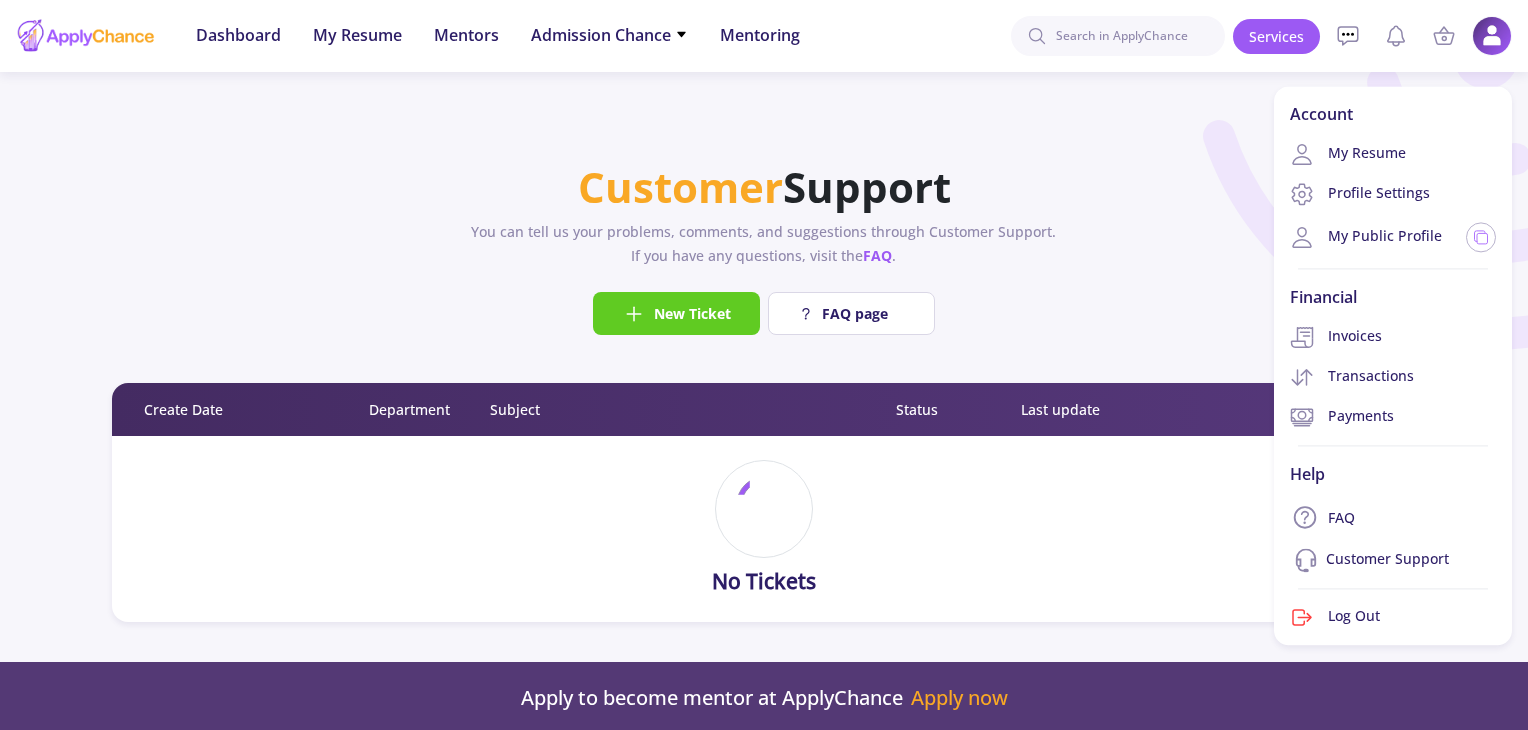 click on "No Tickets" 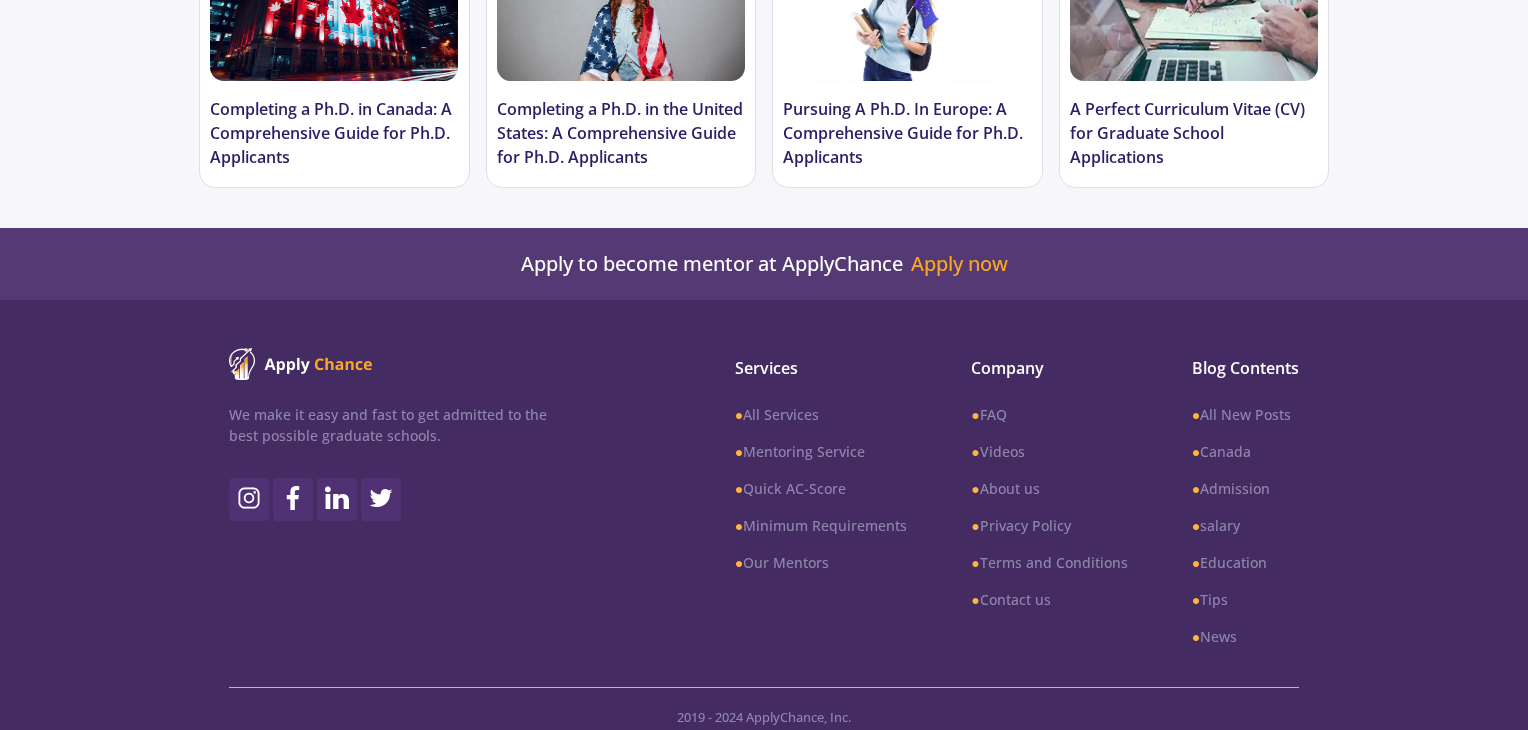 scroll, scrollTop: 1335, scrollLeft: 0, axis: vertical 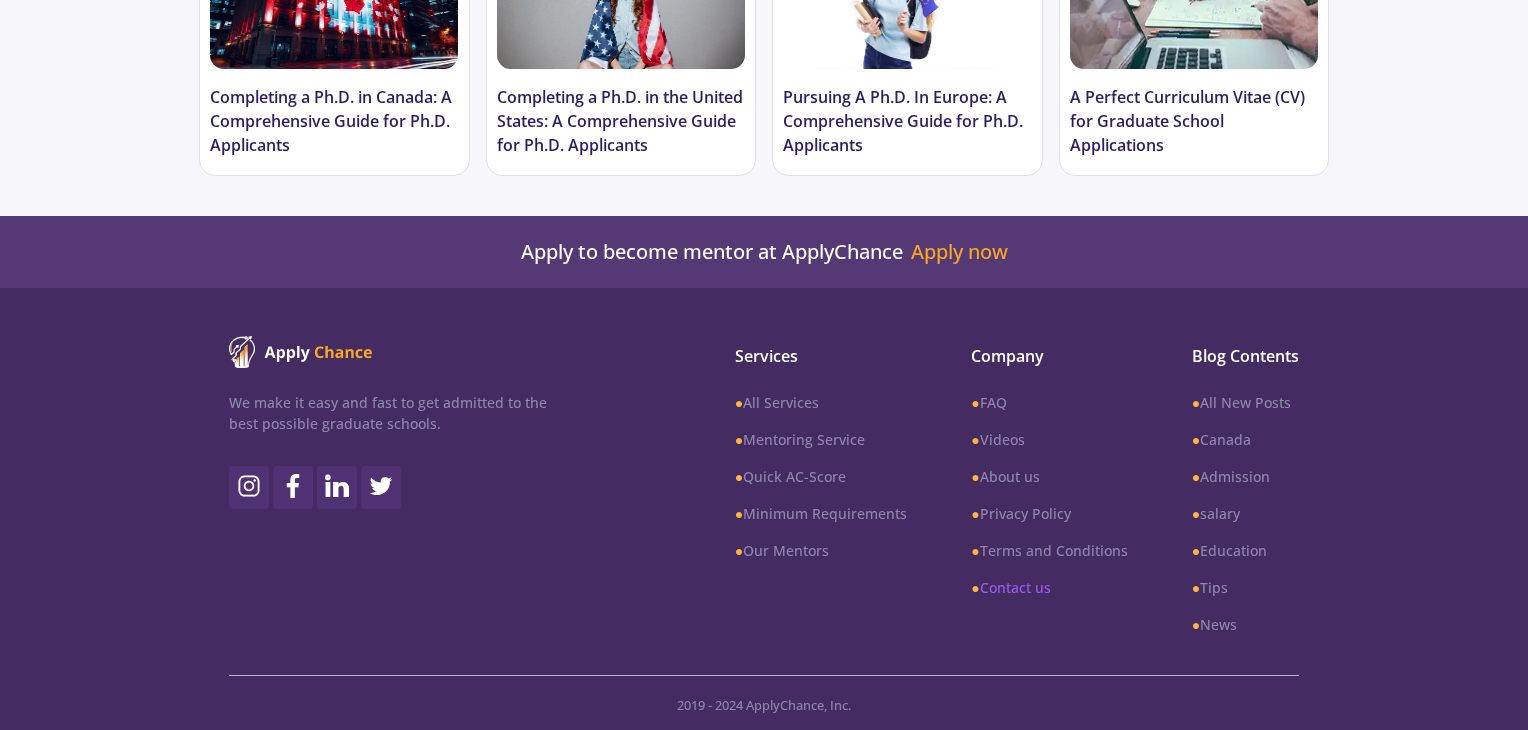 click on "●  Contact us" 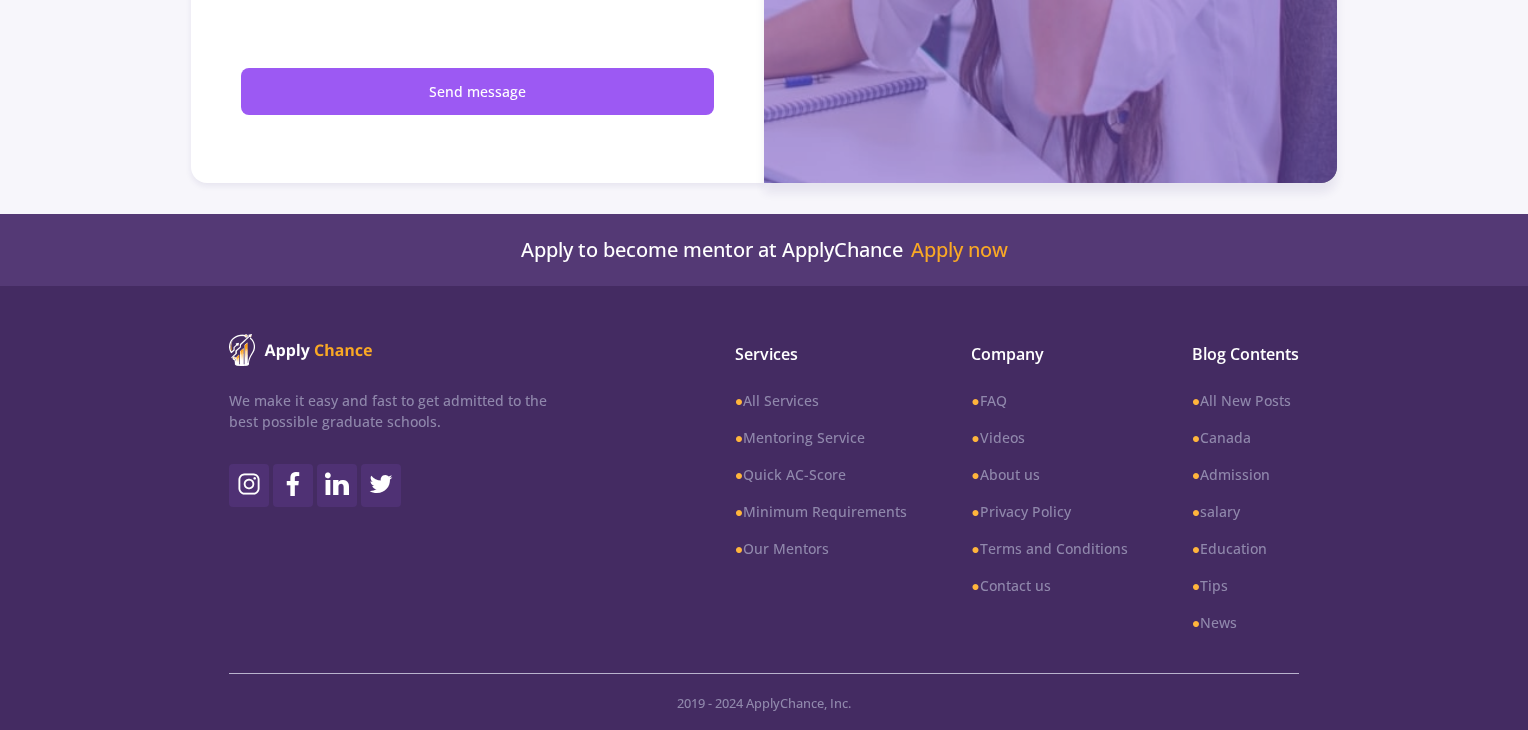 scroll, scrollTop: 0, scrollLeft: 0, axis: both 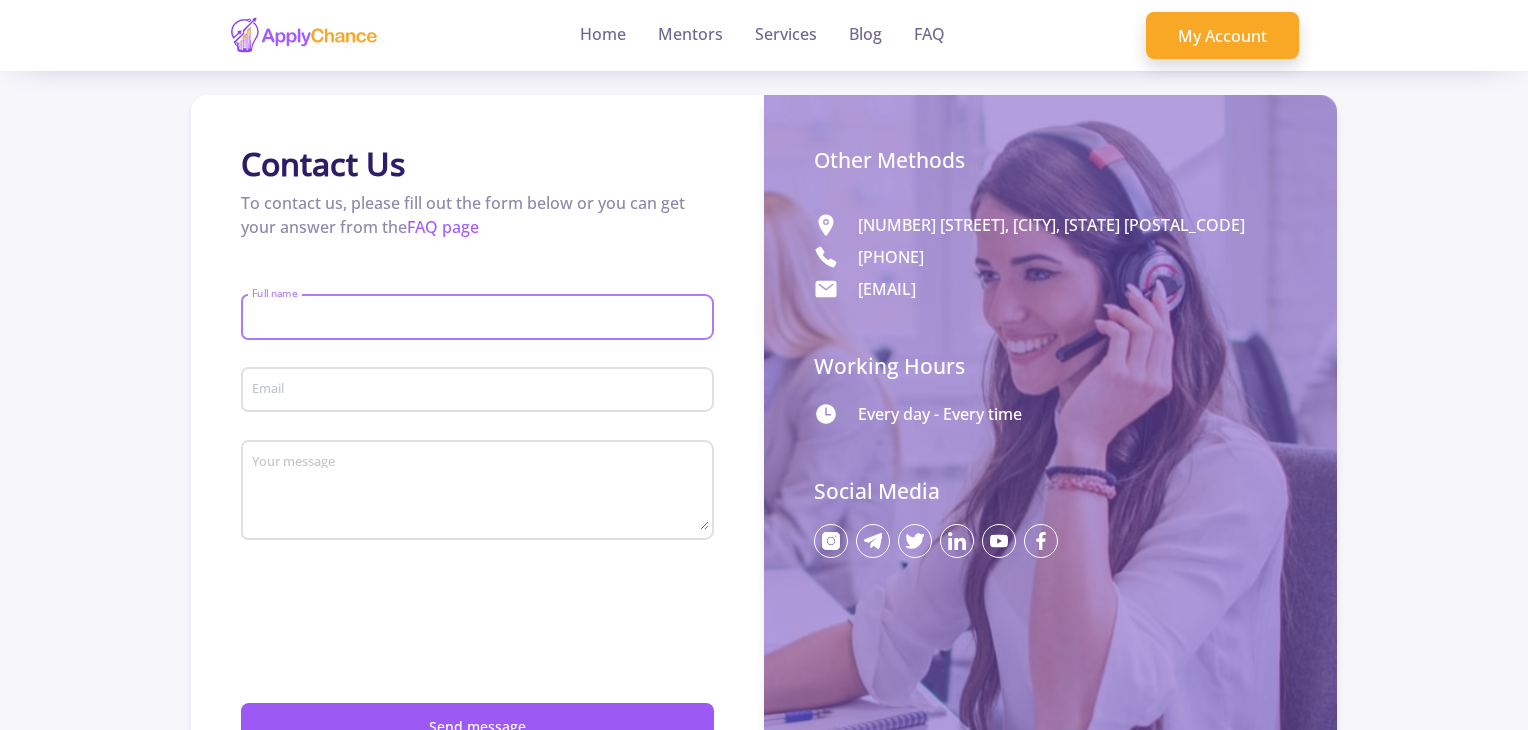 click on "Full name" at bounding box center (480, 318) 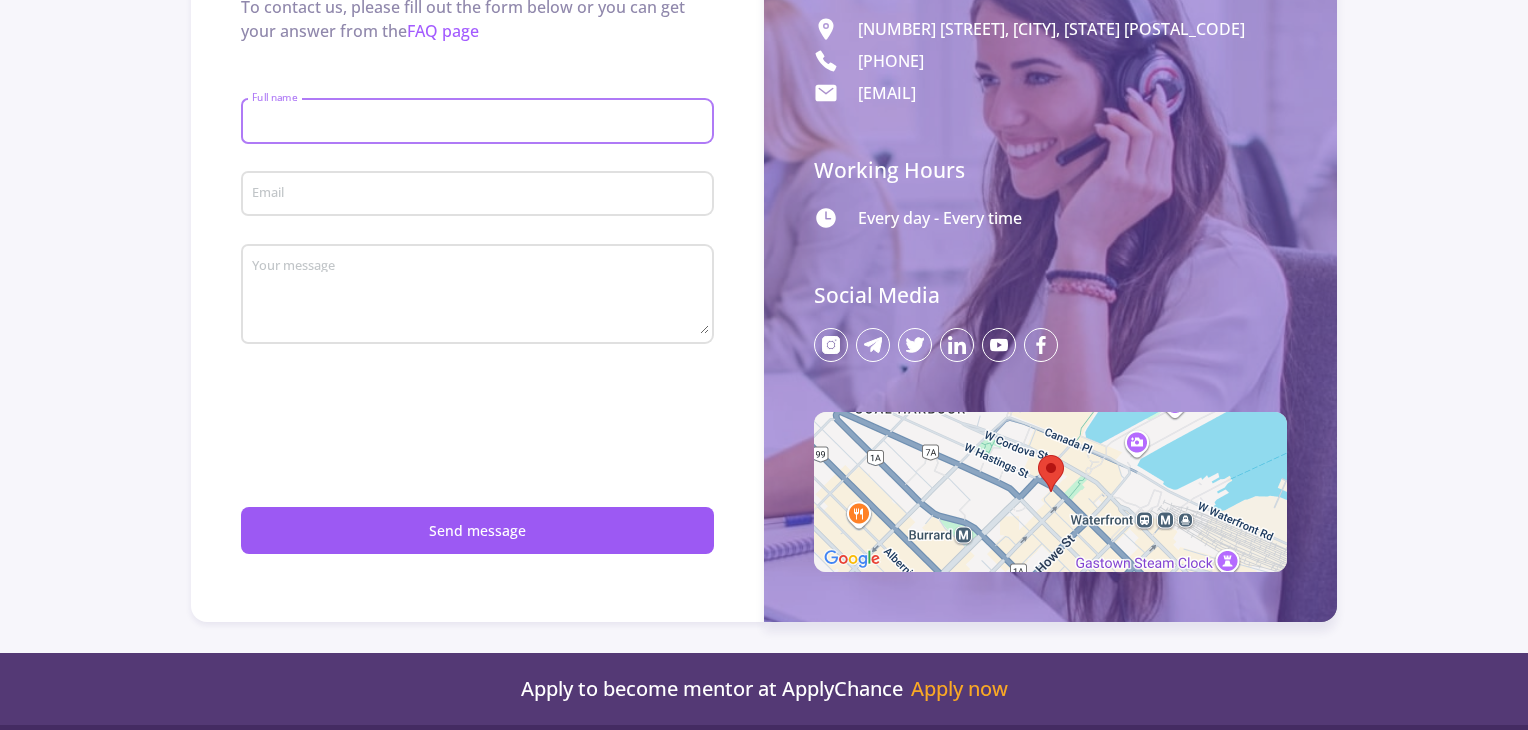 scroll, scrollTop: 200, scrollLeft: 0, axis: vertical 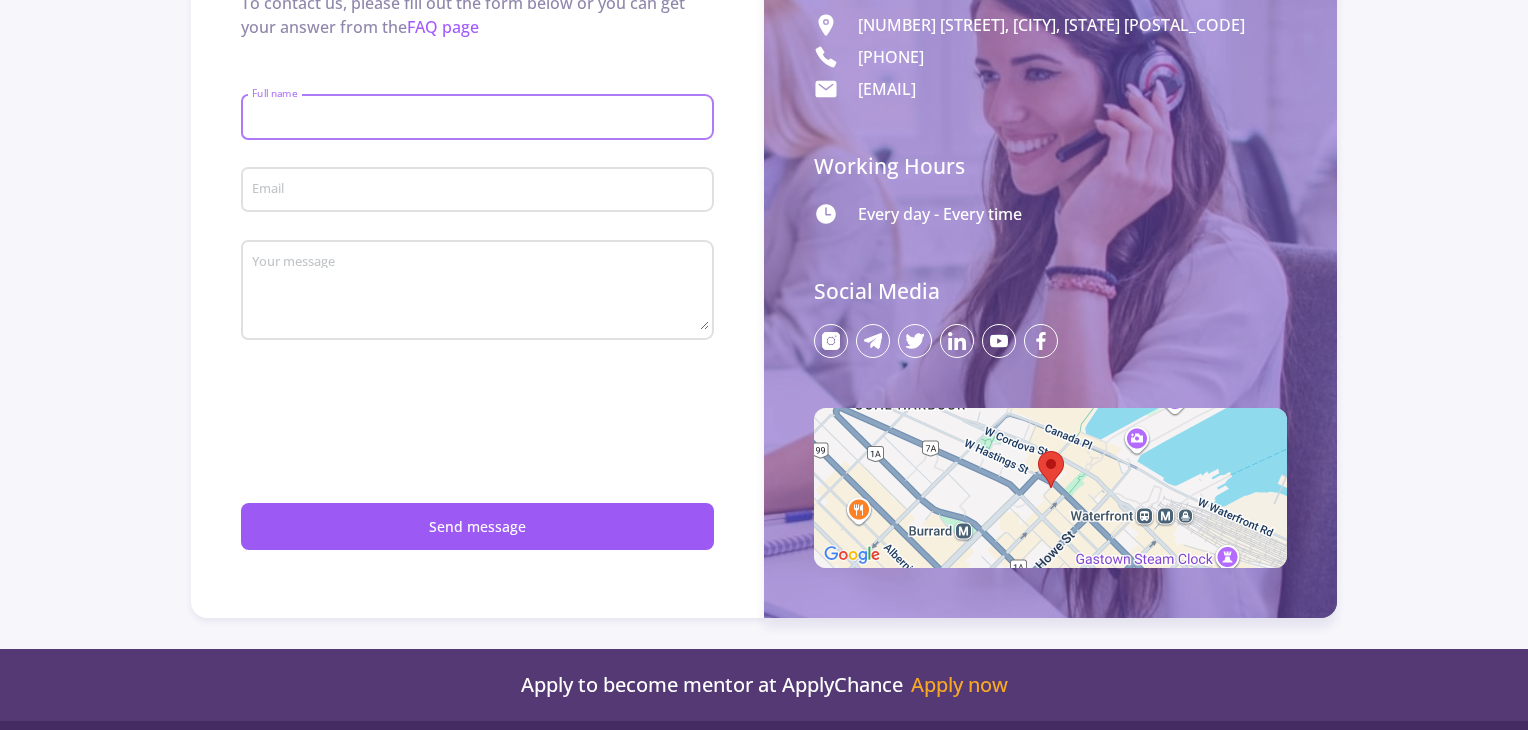 click on "Your message" at bounding box center (480, 292) 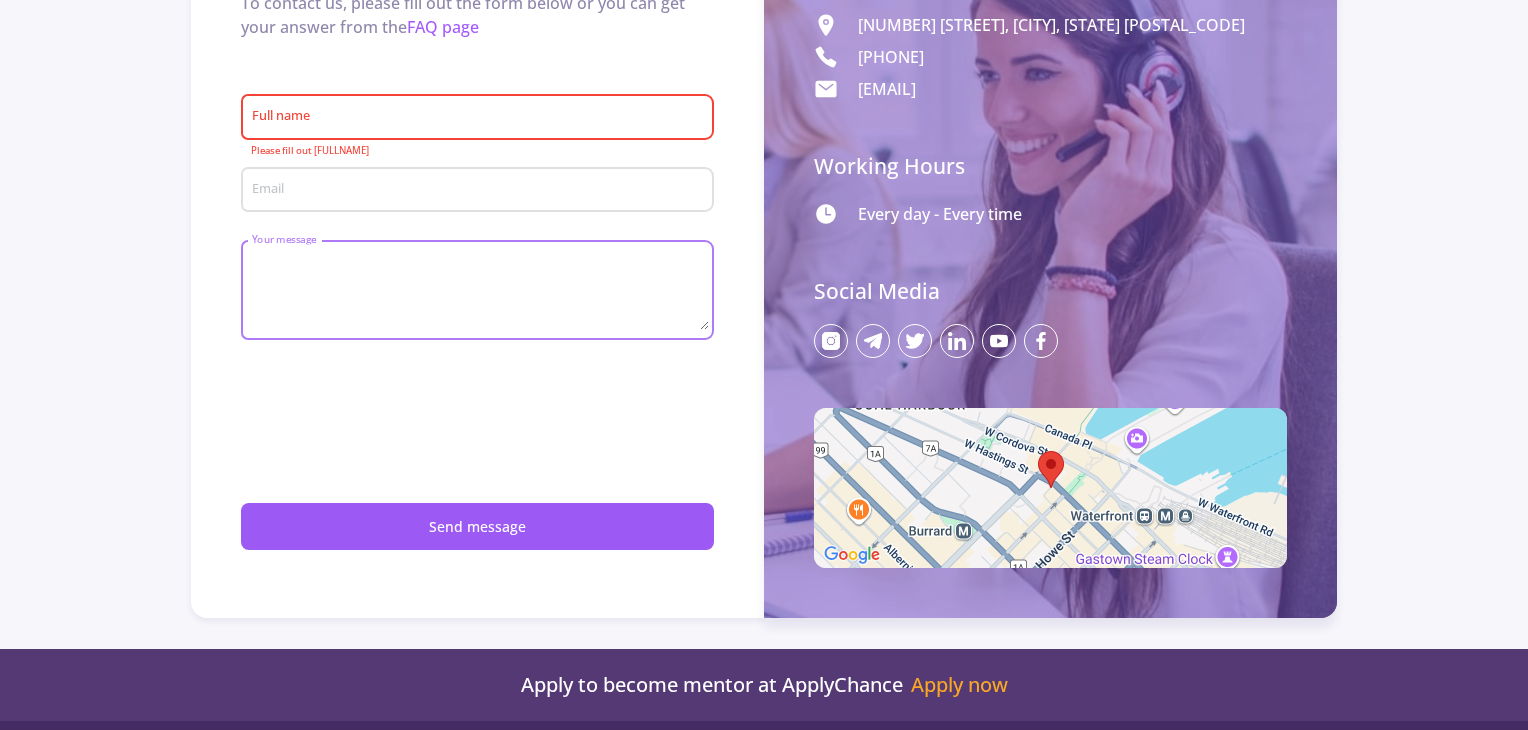paste on "Hello,
I would like to permanently delete my ApplyChance account associated with this email. Please confirm once the deletion is completed or let me know if further steps are needed.
Thank you." 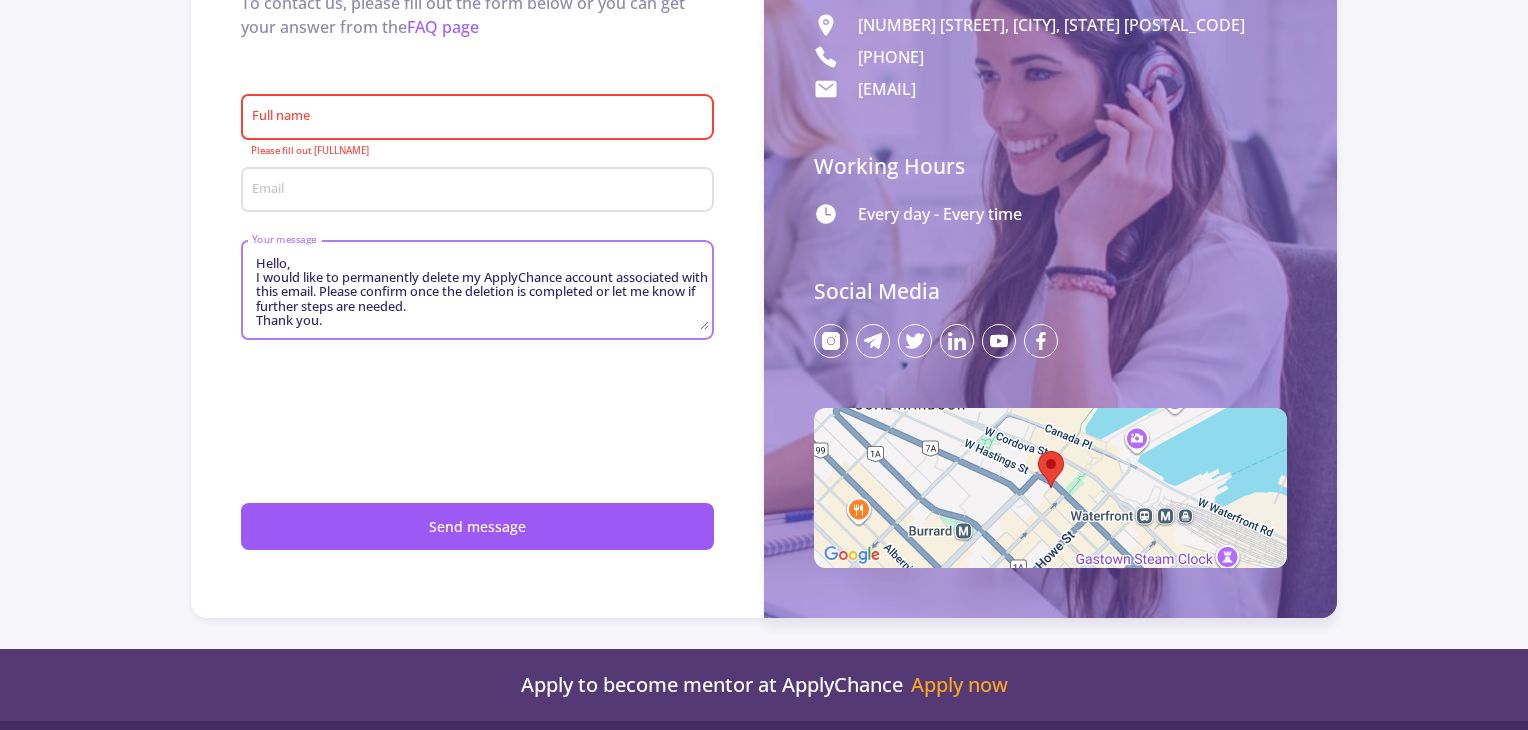 type on "Hello,
I would like to permanently delete my ApplyChance account associated with this email. Please confirm once the deletion is completed or let me know if further steps are needed.
Thank you." 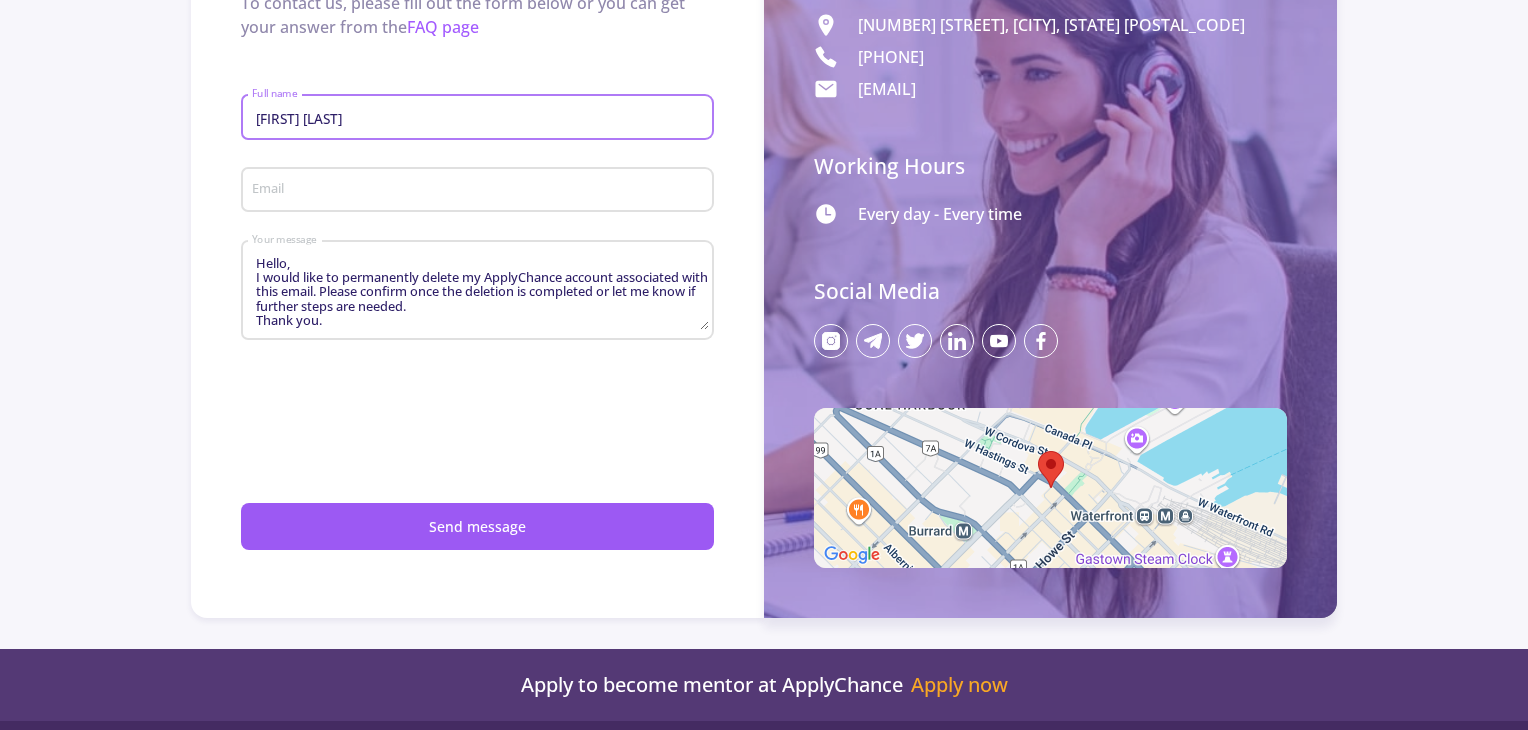 type on "[FIRST] [LAST]" 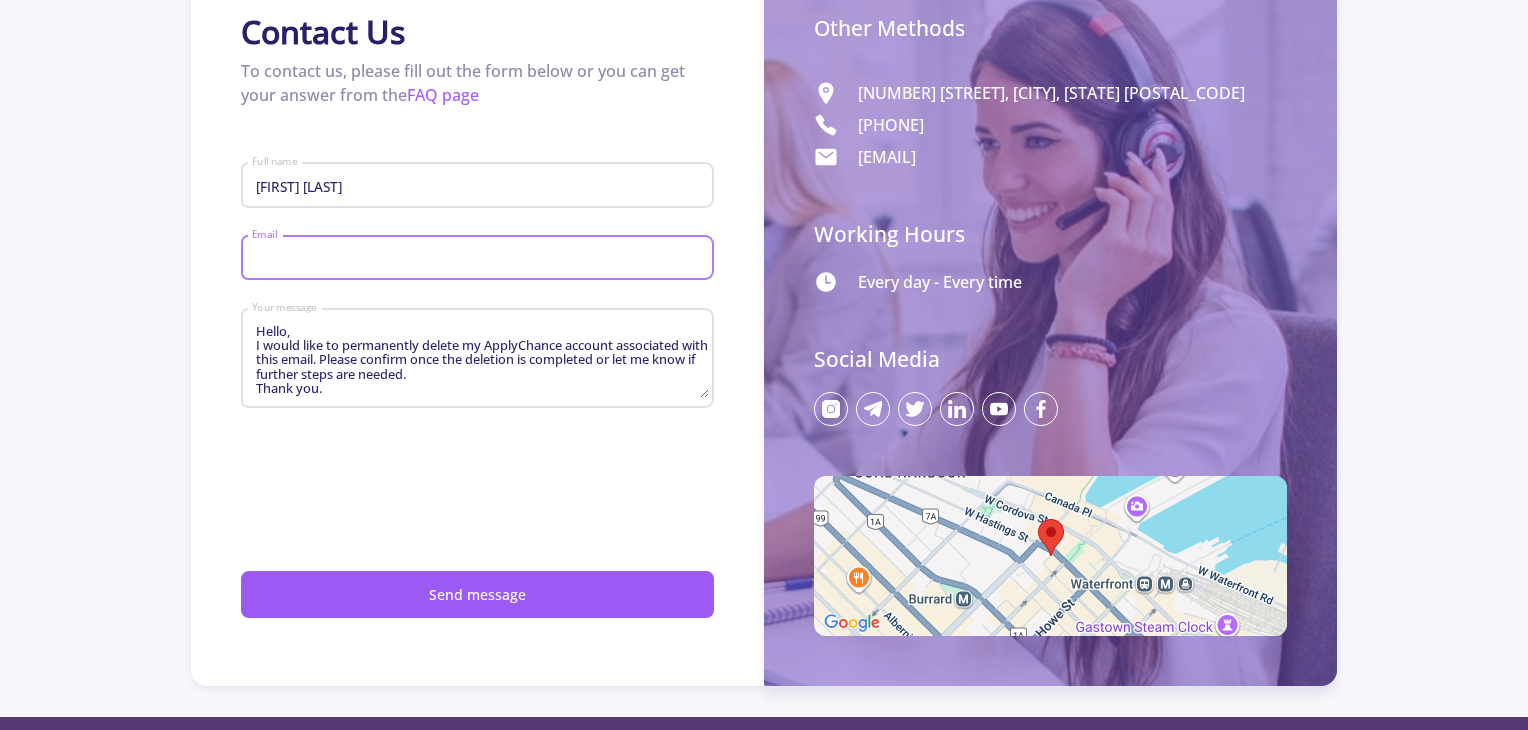 scroll, scrollTop: 136, scrollLeft: 0, axis: vertical 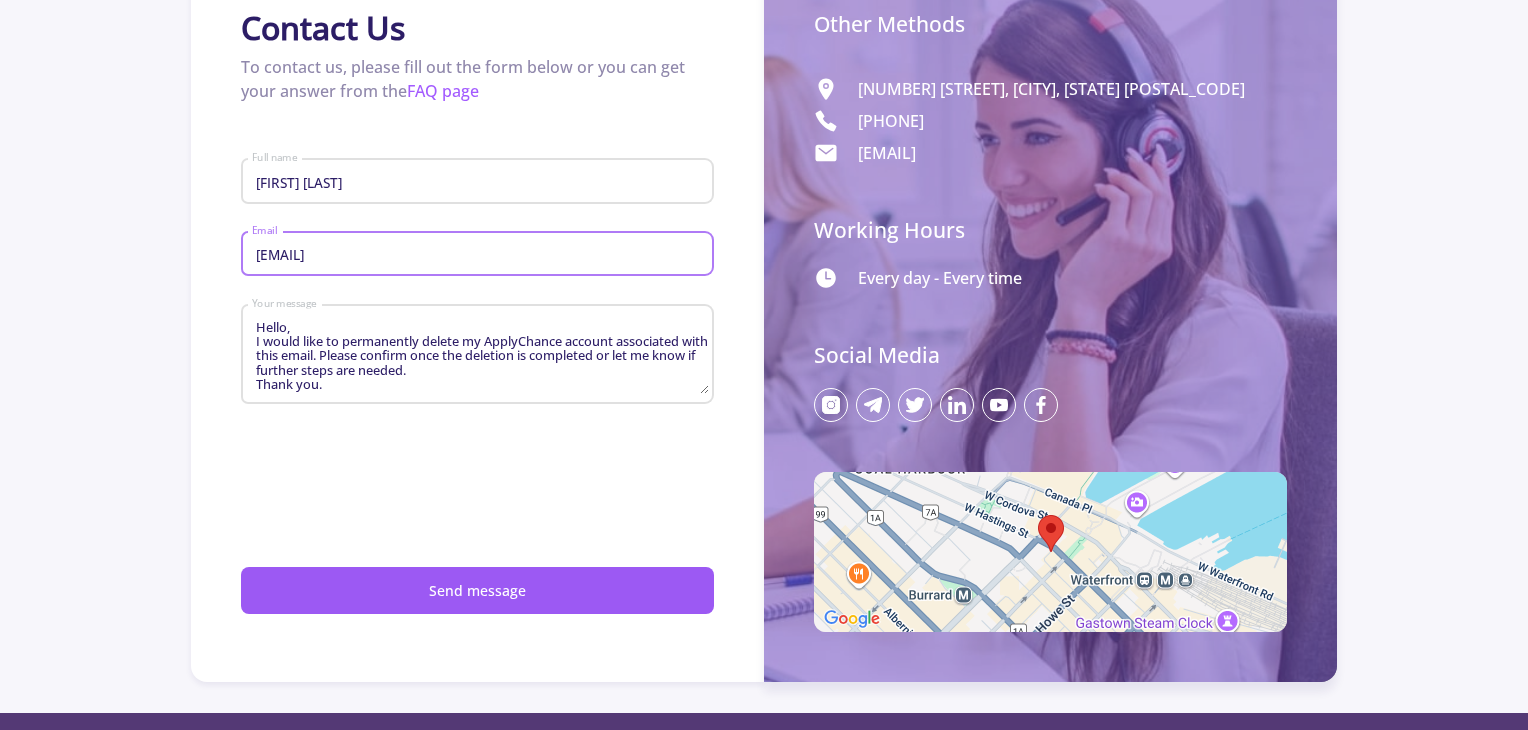 type on "[EMAIL]" 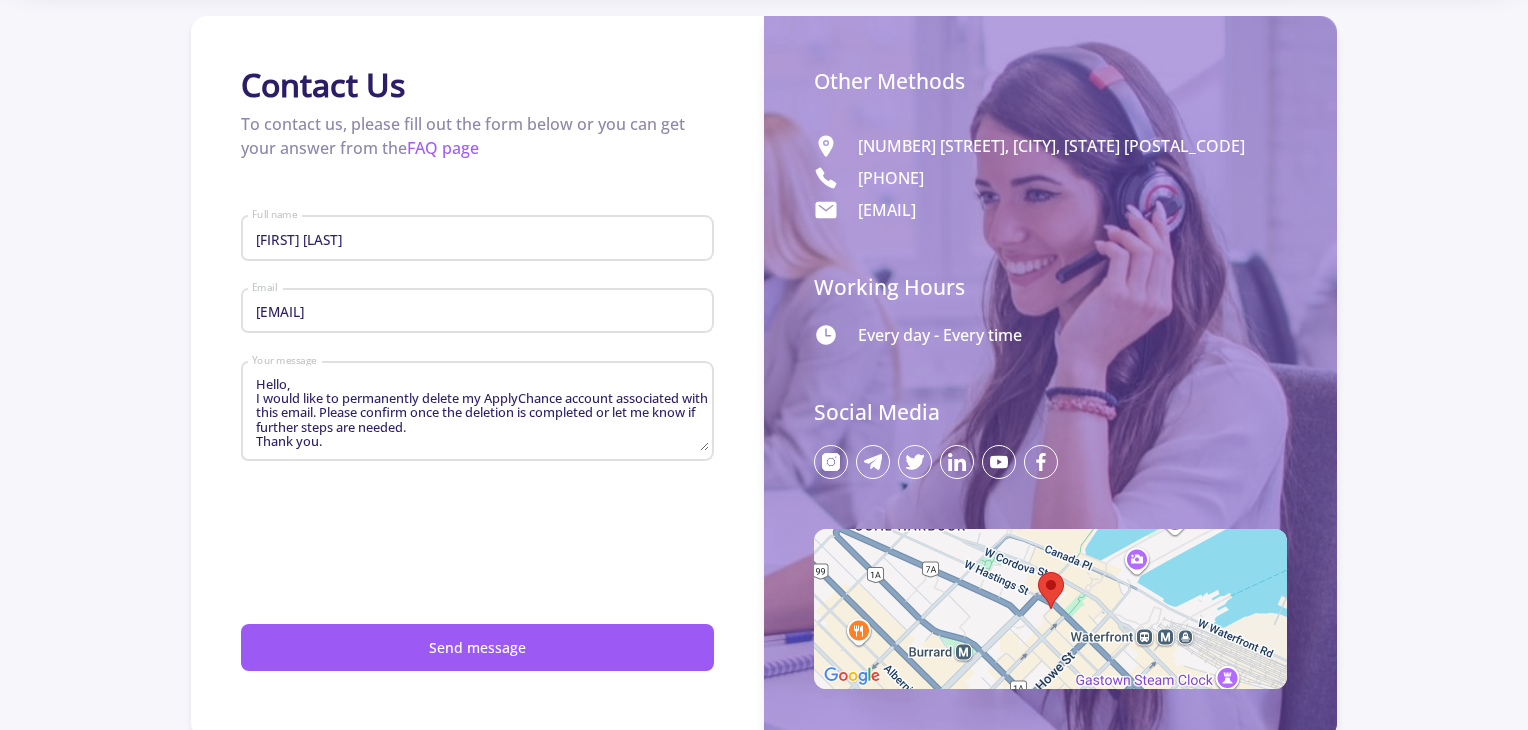 scroll, scrollTop: 78, scrollLeft: 0, axis: vertical 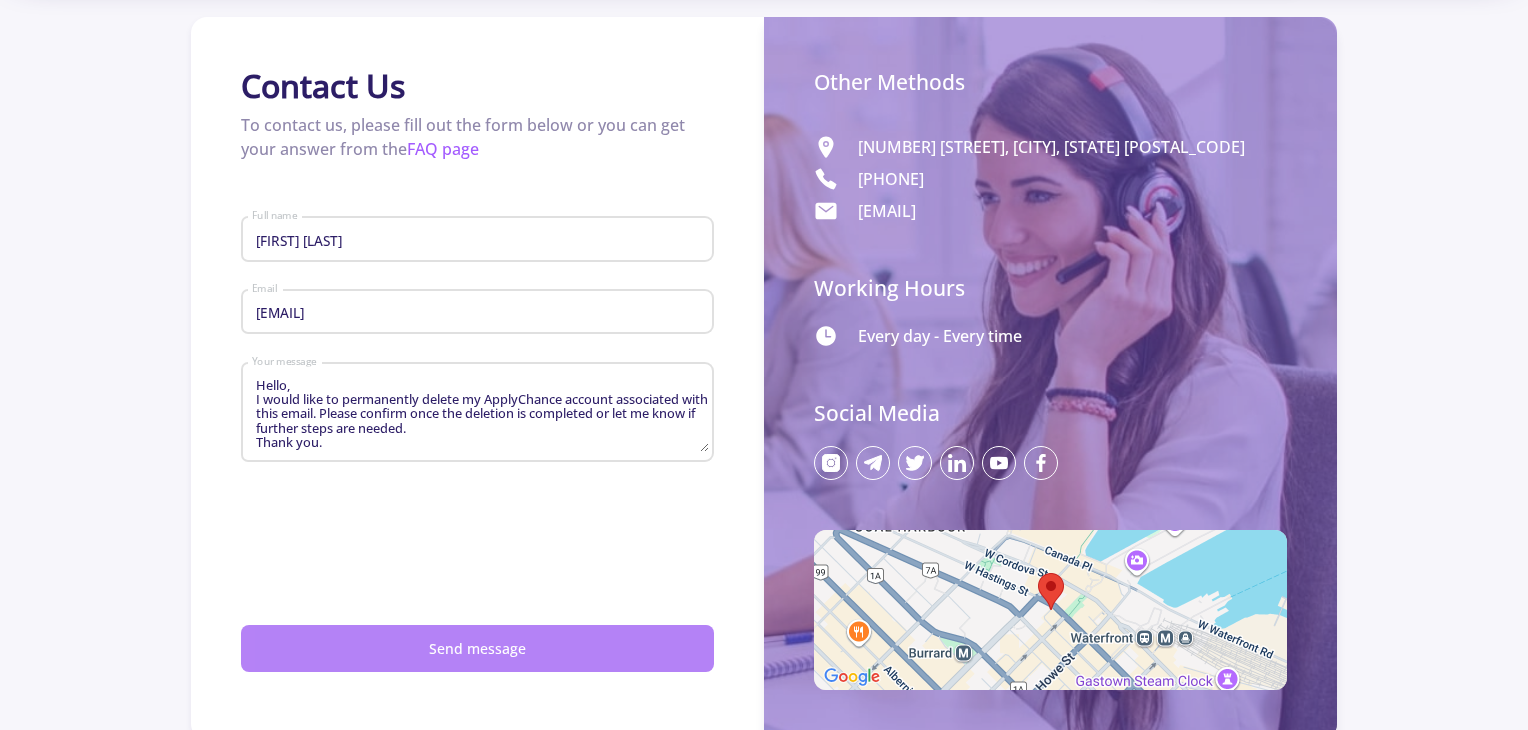 click on "Send message" 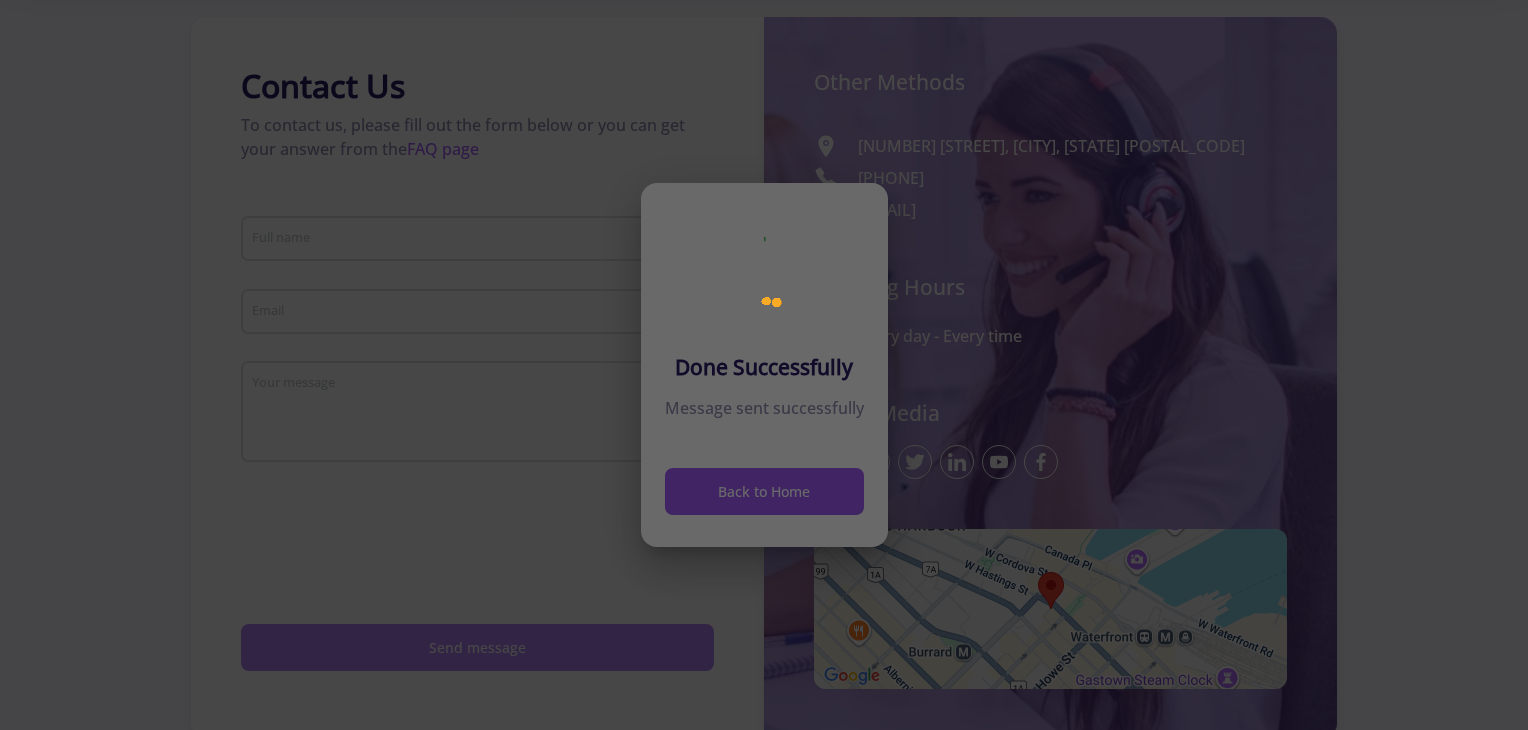 scroll, scrollTop: 0, scrollLeft: 0, axis: both 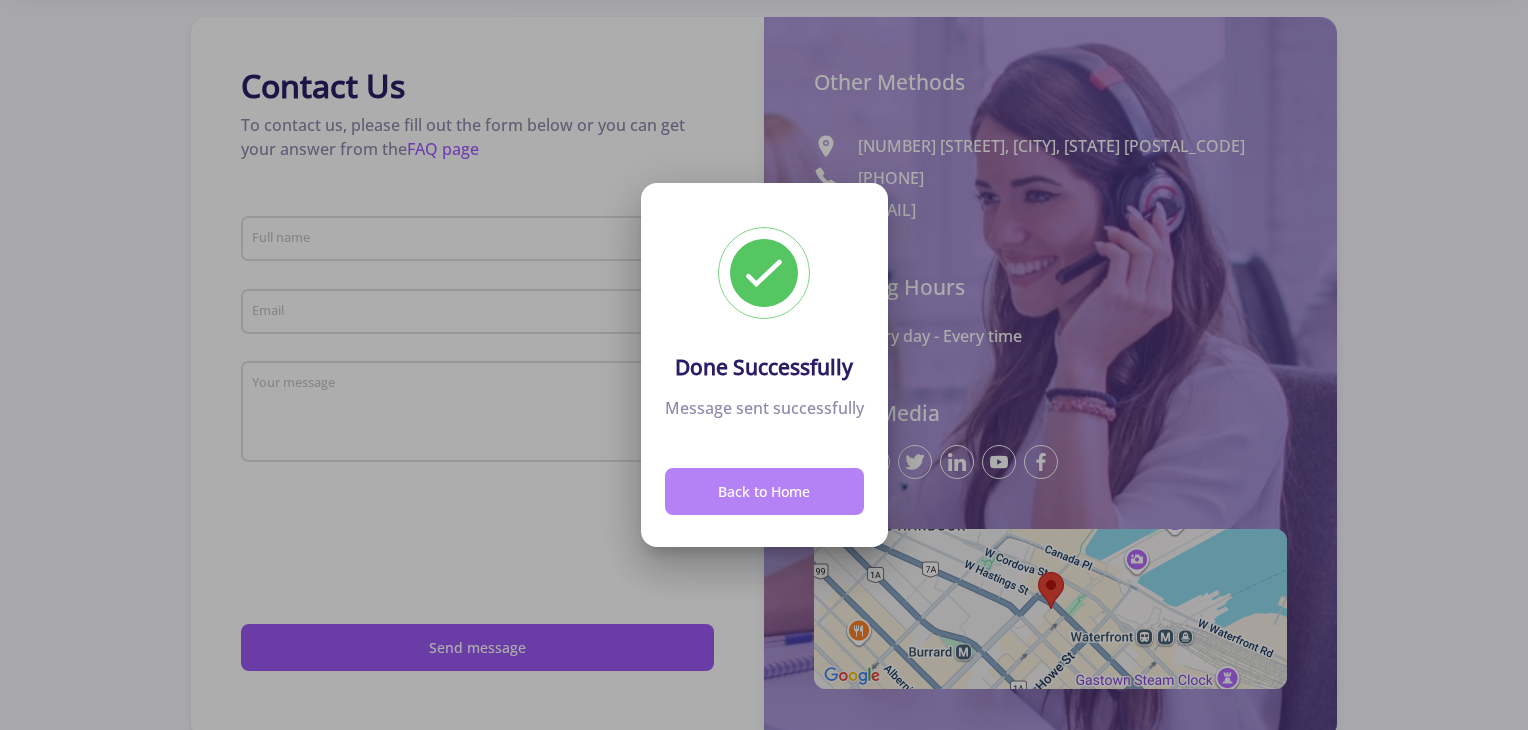 click on "Back to Home" at bounding box center (764, 491) 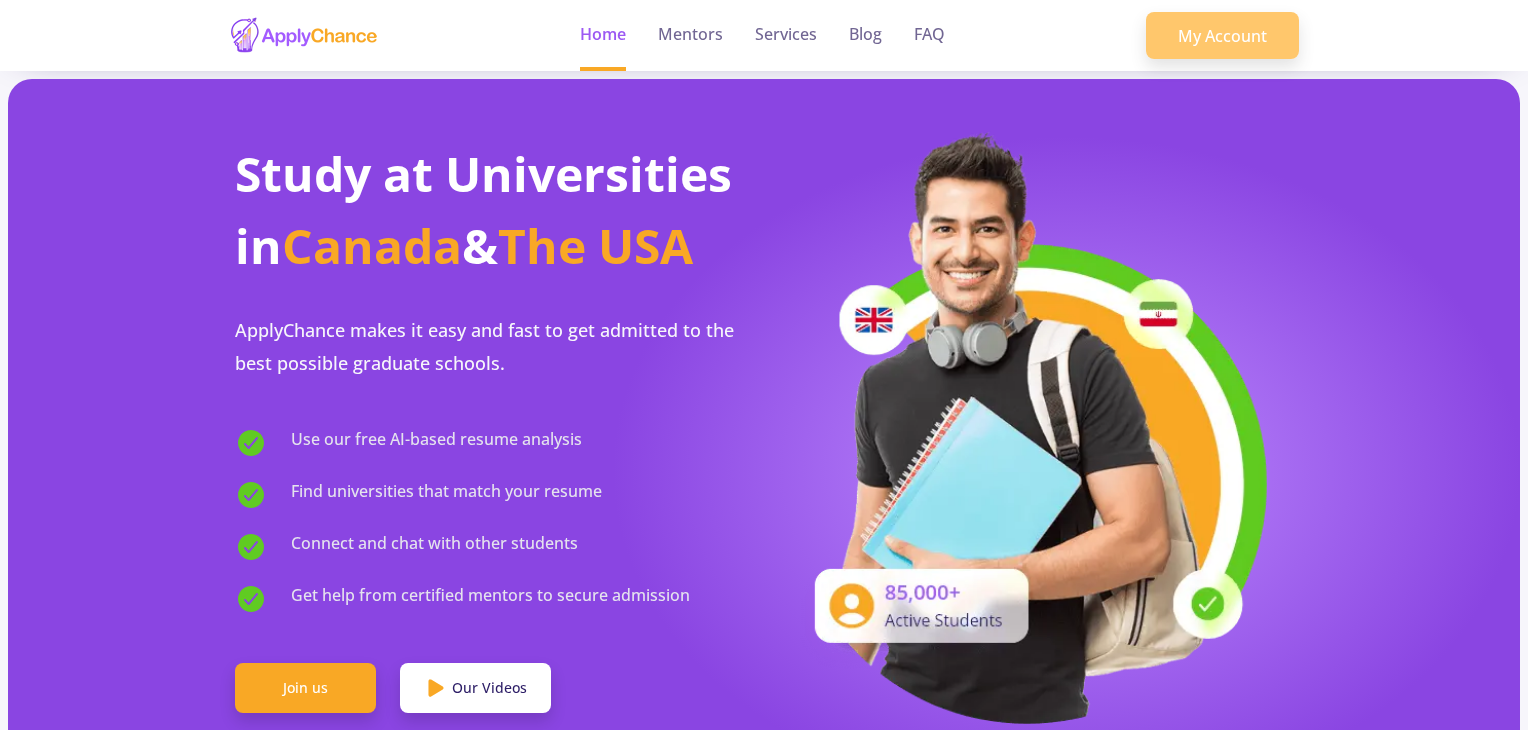 click on "My Account" 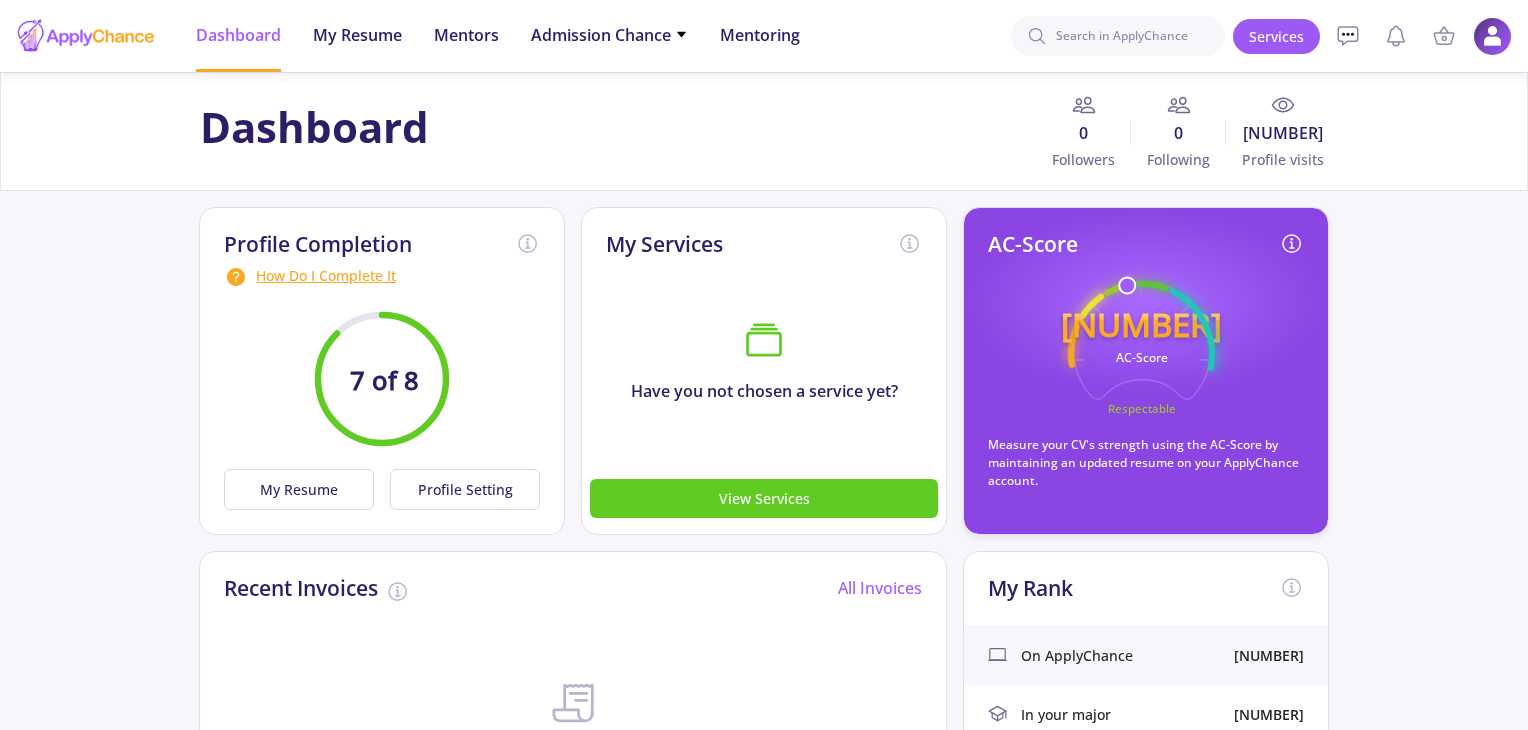 click at bounding box center [1492, 36] 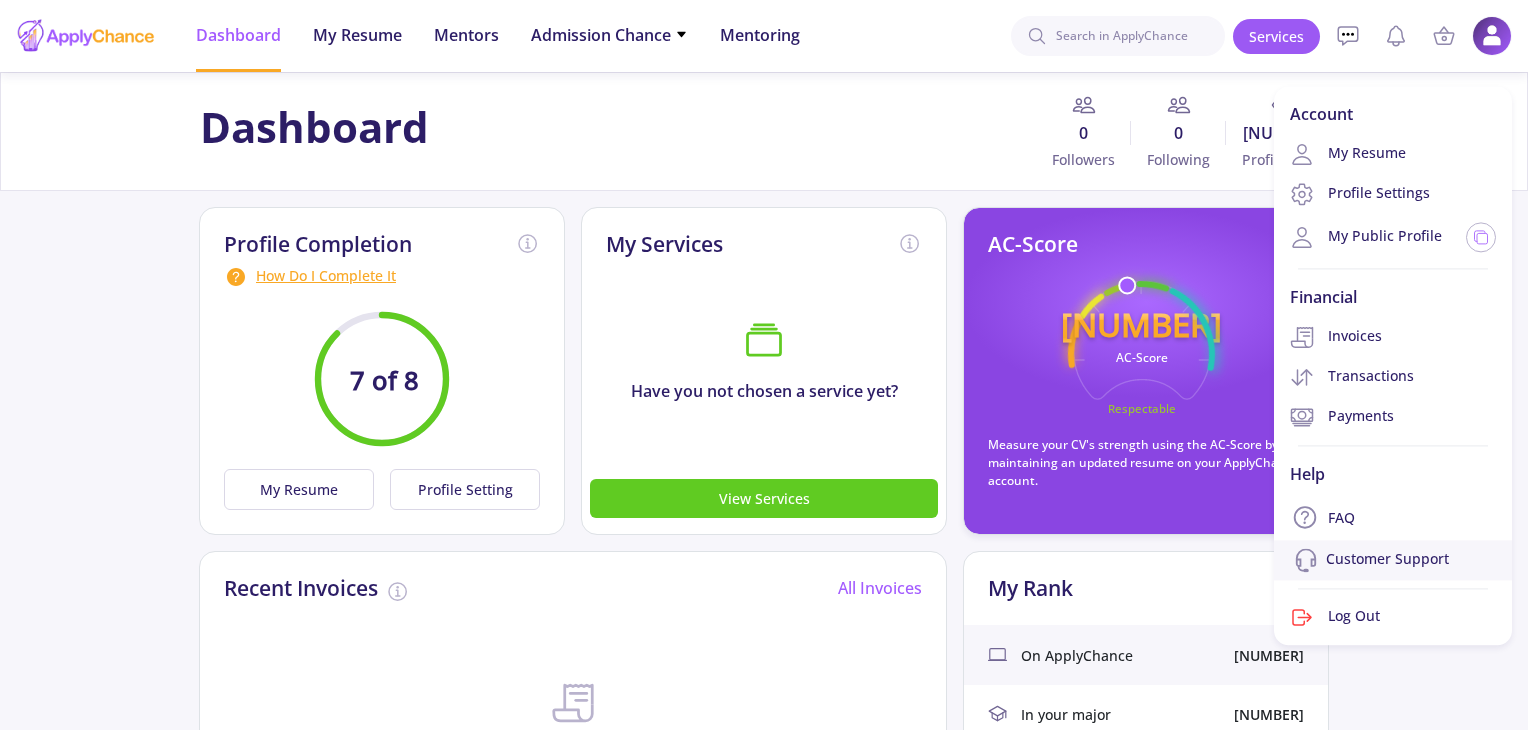 click on "Customer Support" 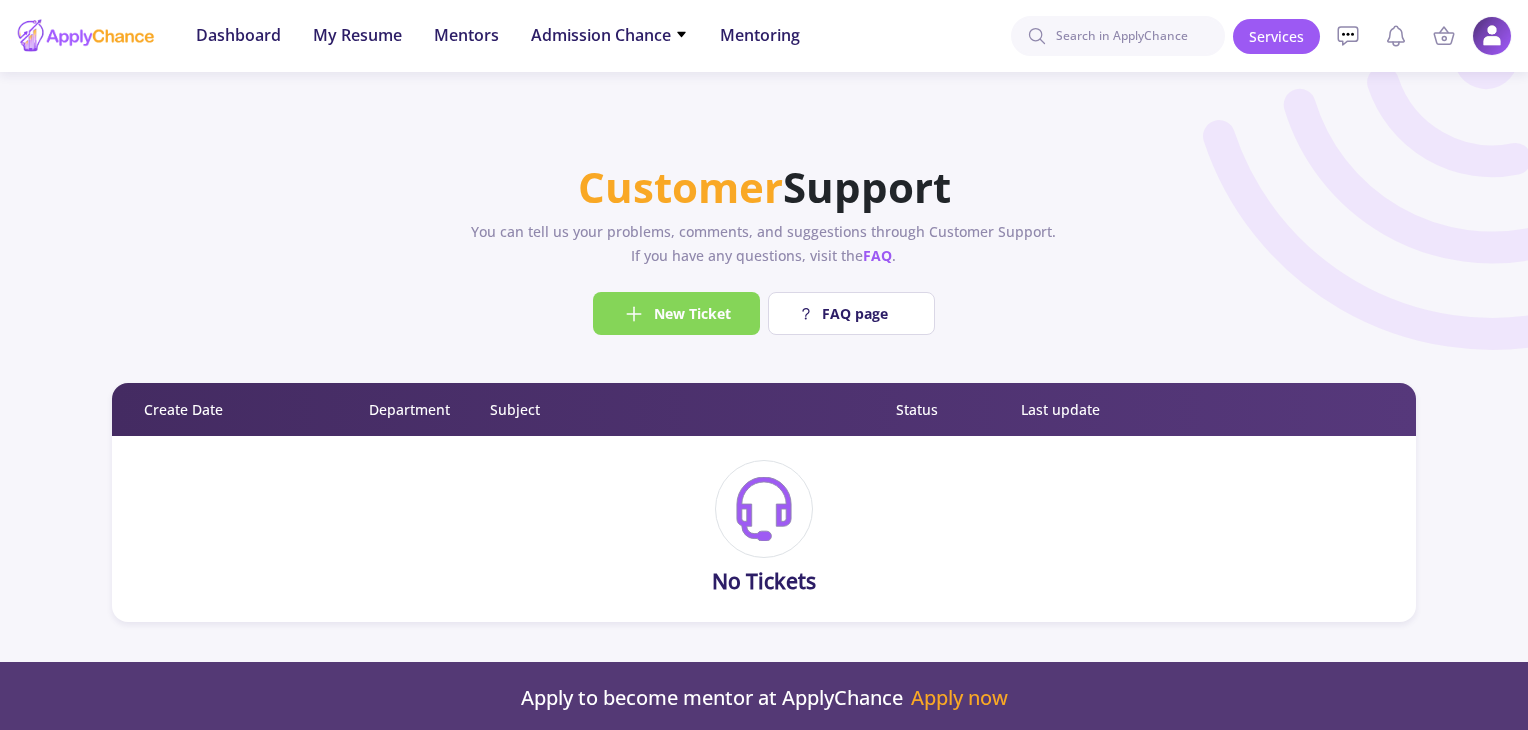 click on "New Ticket" 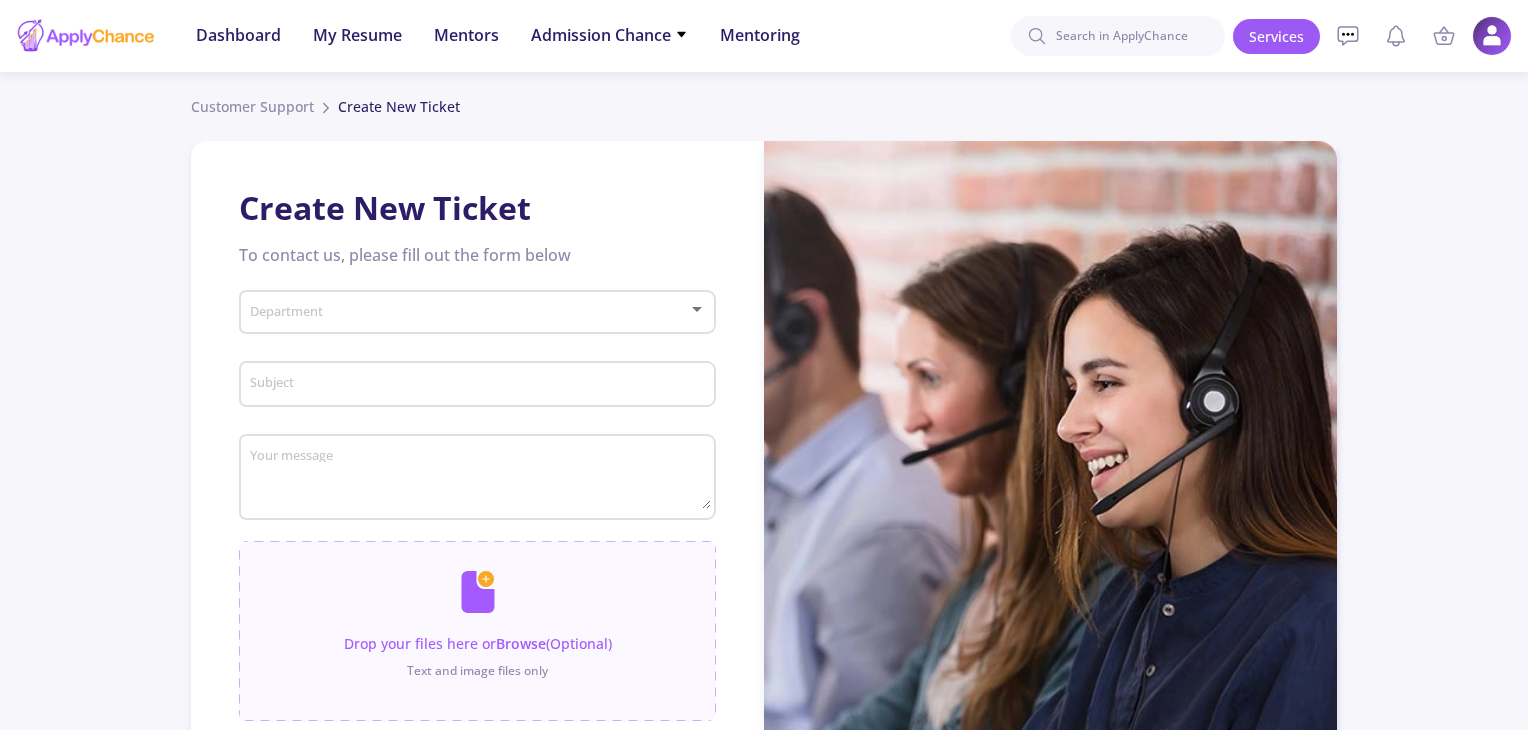 click at bounding box center [471, 313] 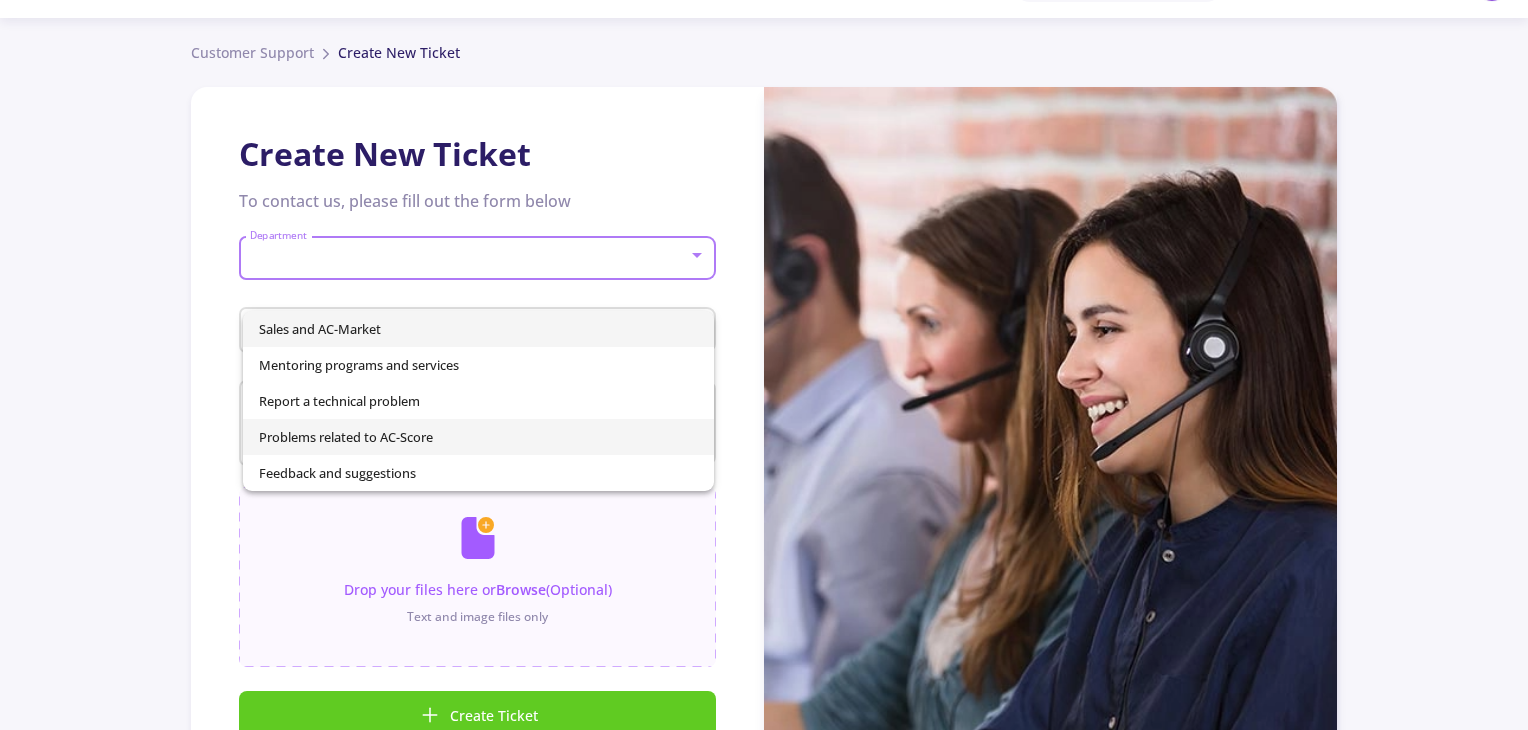 scroll, scrollTop: 100, scrollLeft: 0, axis: vertical 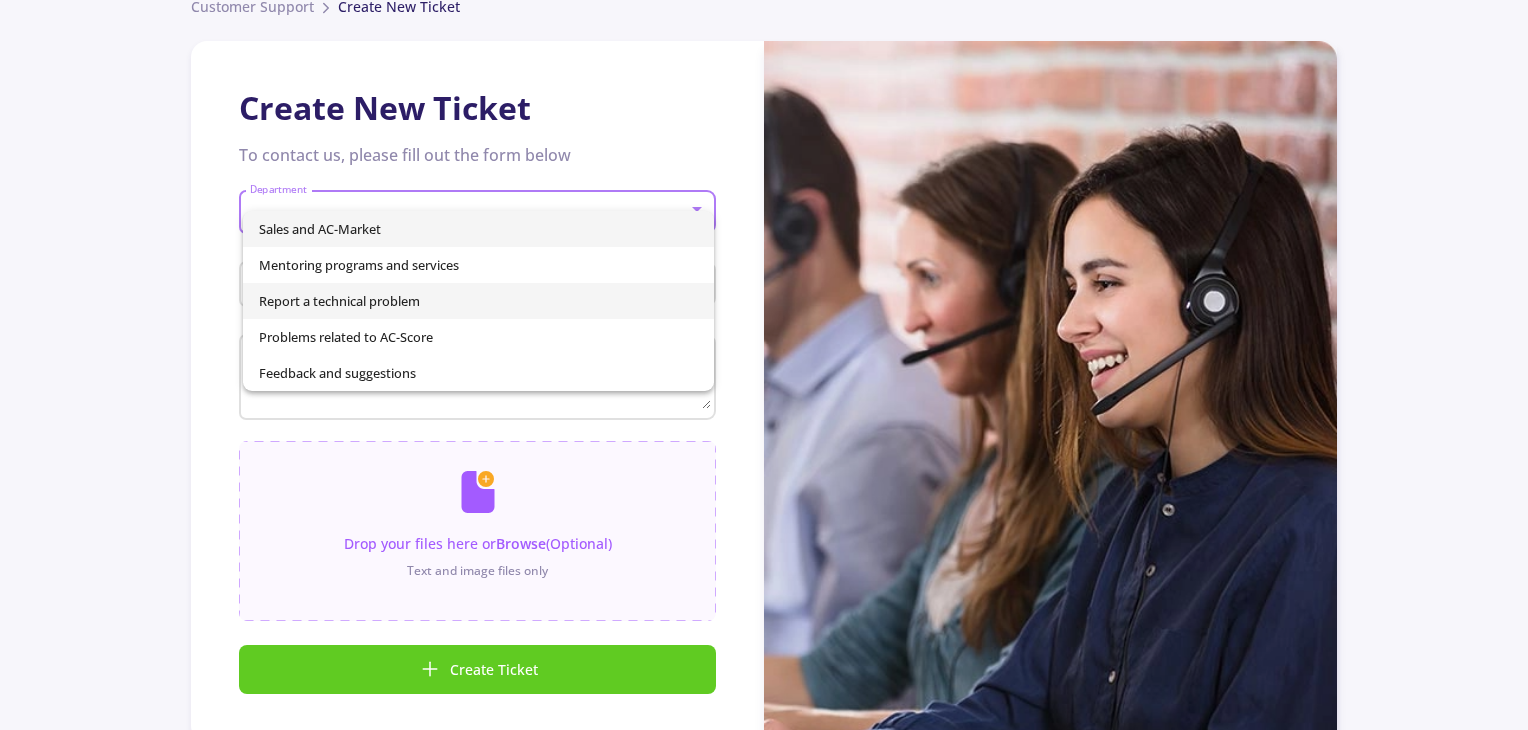 click on "Report a technical problem" at bounding box center (479, 301) 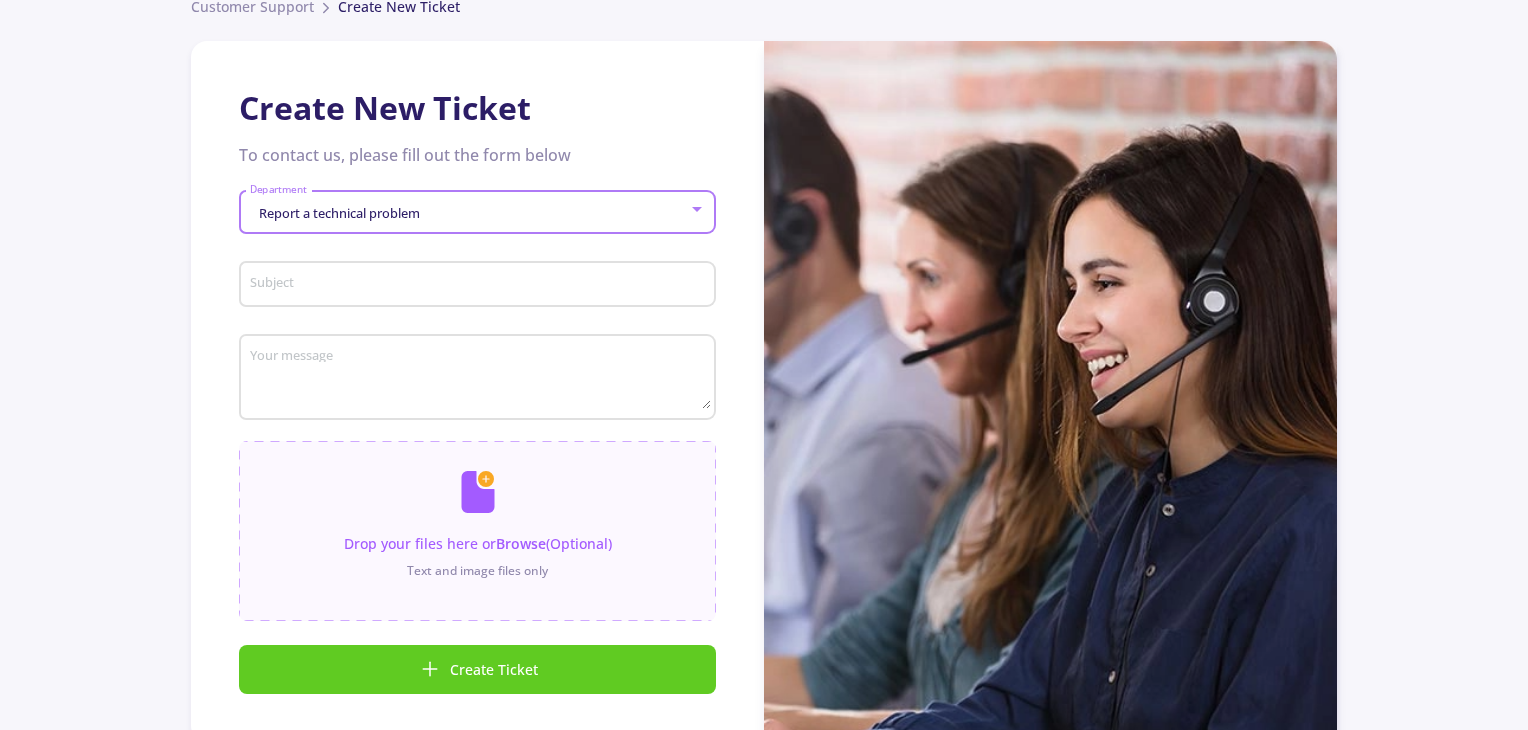 click on "Subject" at bounding box center (480, 285) 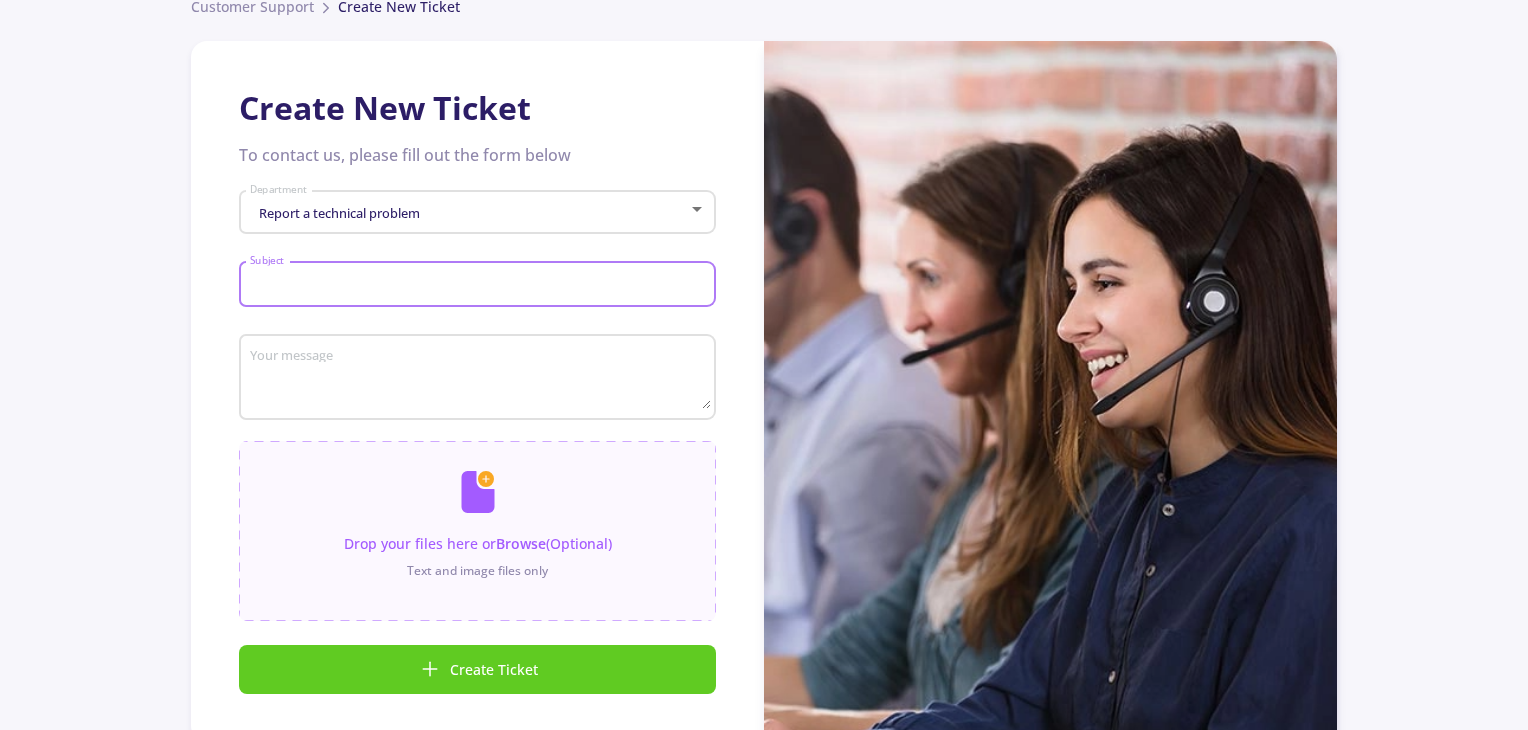 click on "Your message" at bounding box center [480, 379] 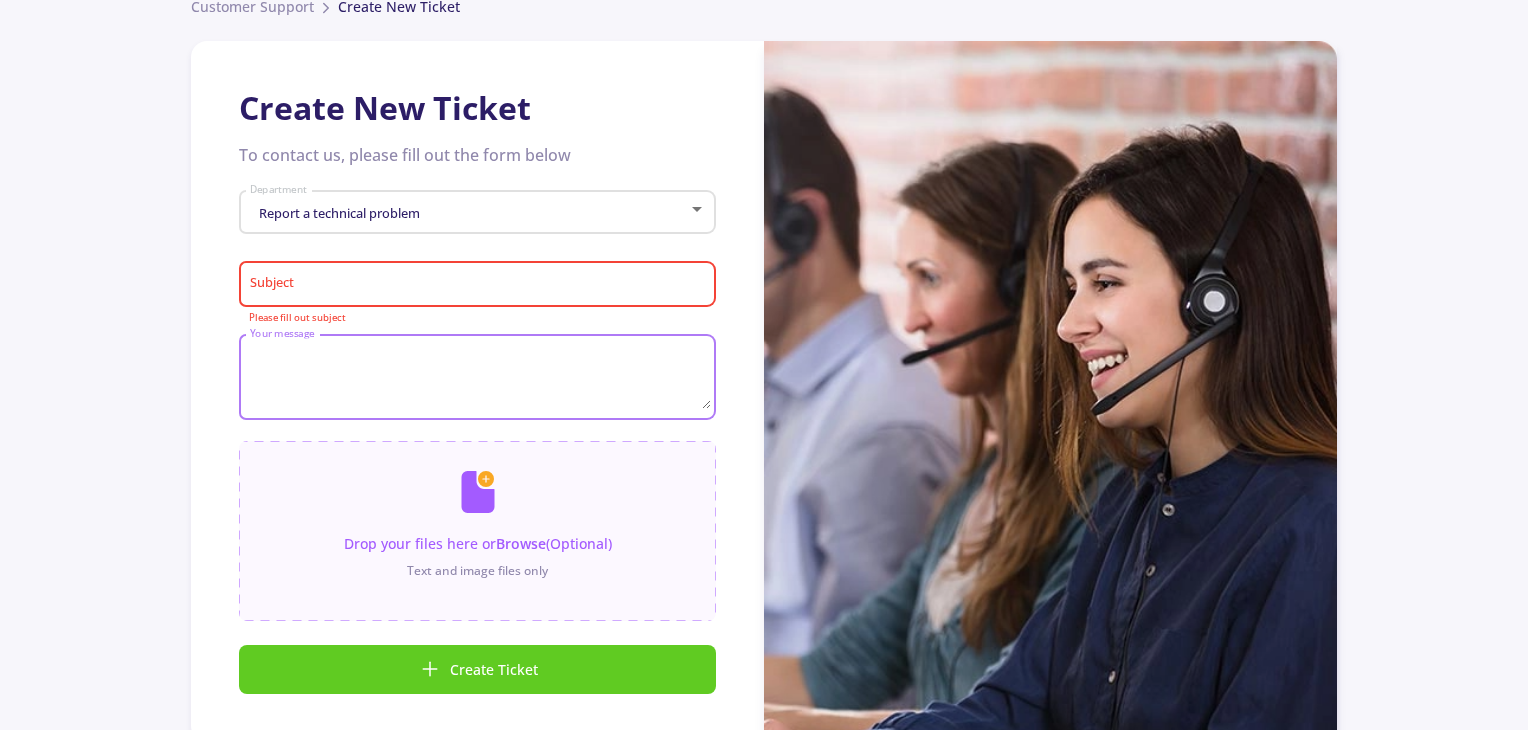 paste on "Hello,
I would like to permanently delete my ApplyChance account associated with this email. Please confirm once the deletion is completed or let me know if further steps are needed.
Thank you." 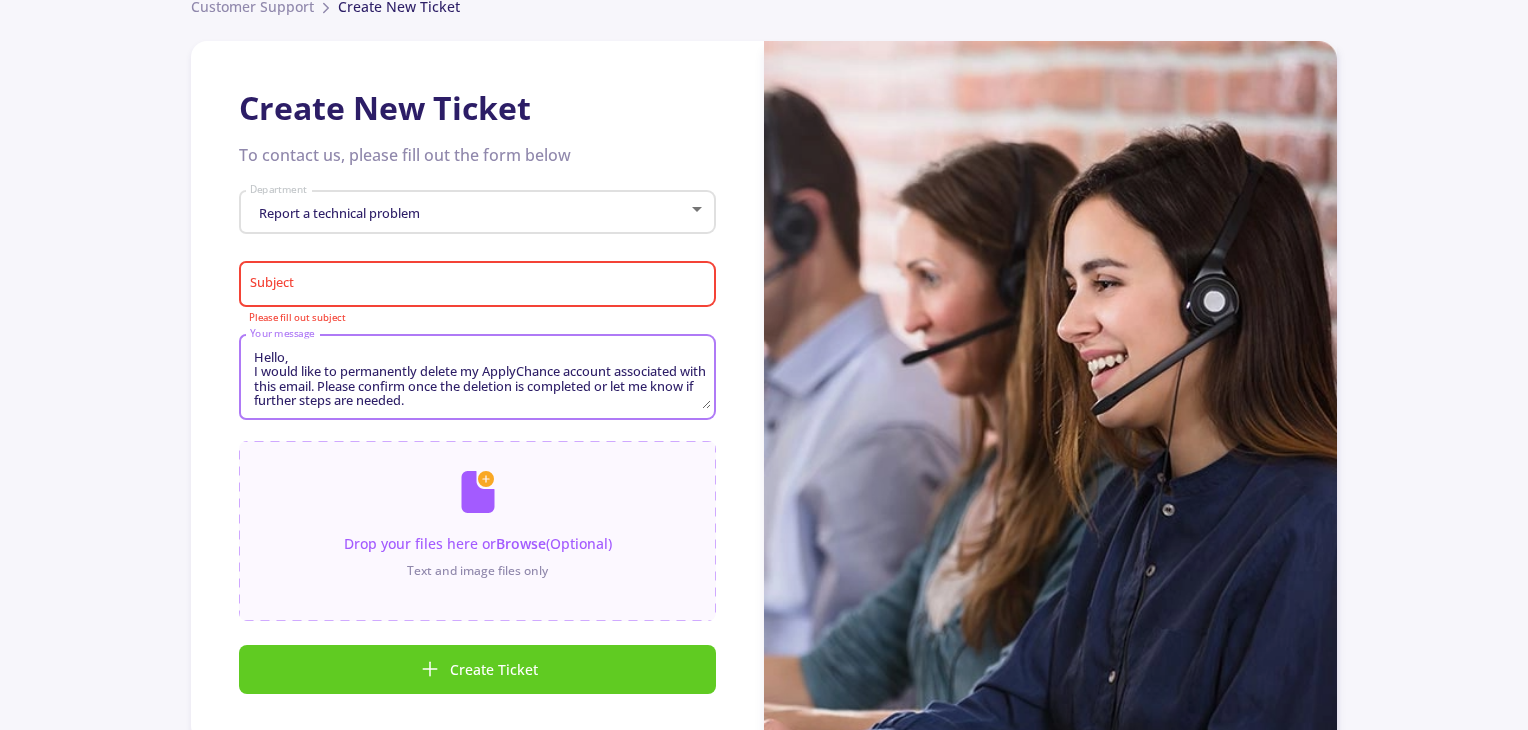 scroll, scrollTop: 14, scrollLeft: 0, axis: vertical 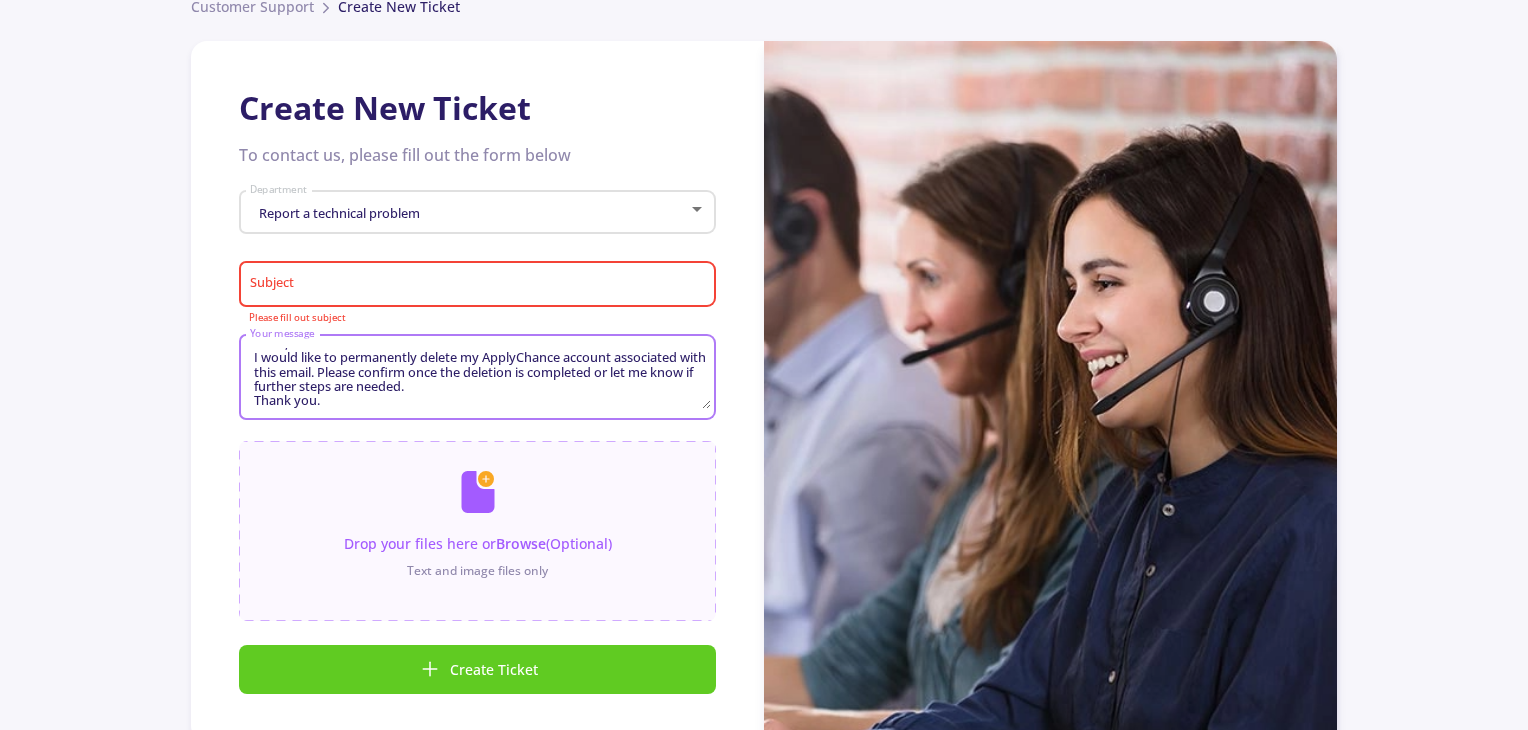 type on "Hello,
I would like to permanently delete my ApplyChance account associated with this email. Please confirm once the deletion is completed or let me know if further steps are needed.
Thank you." 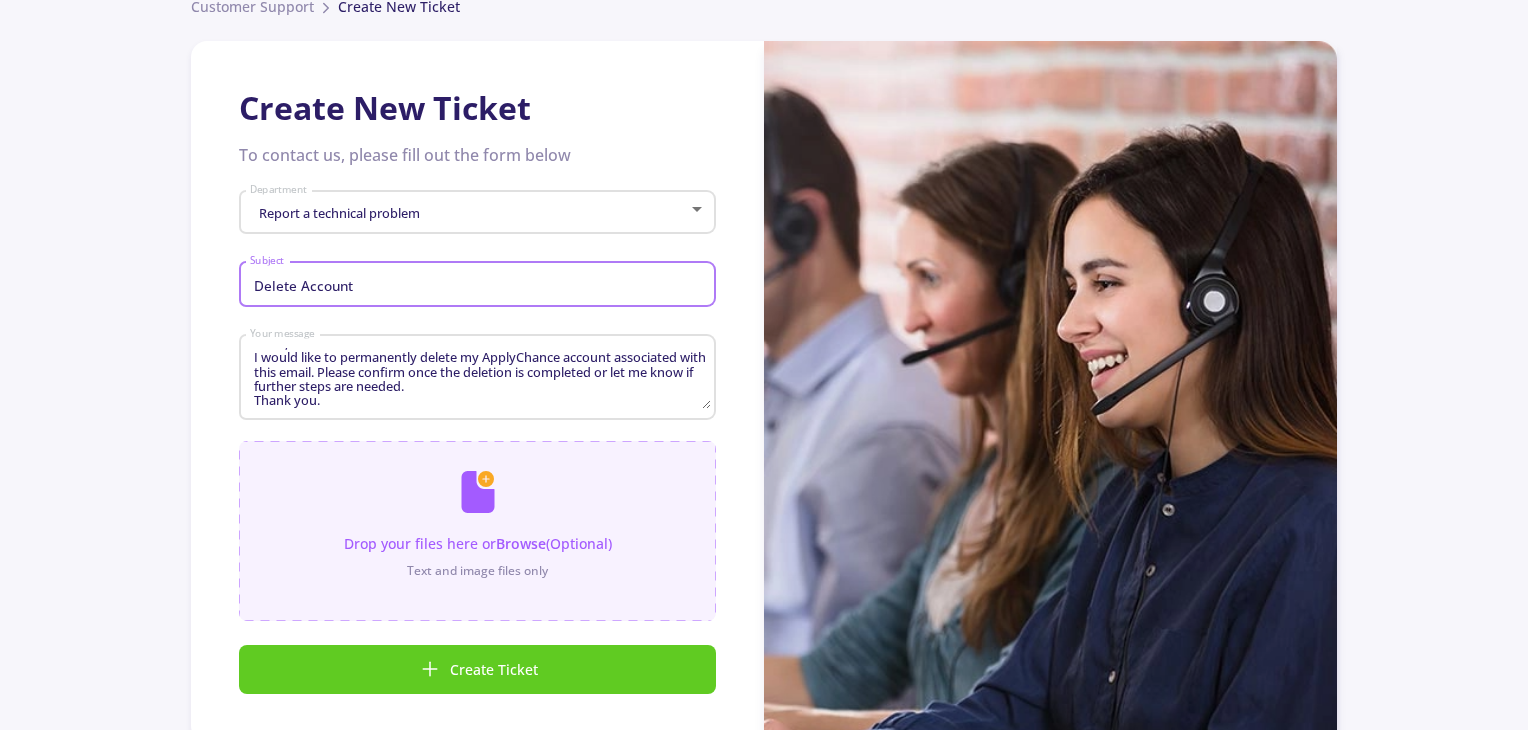 scroll, scrollTop: 200, scrollLeft: 0, axis: vertical 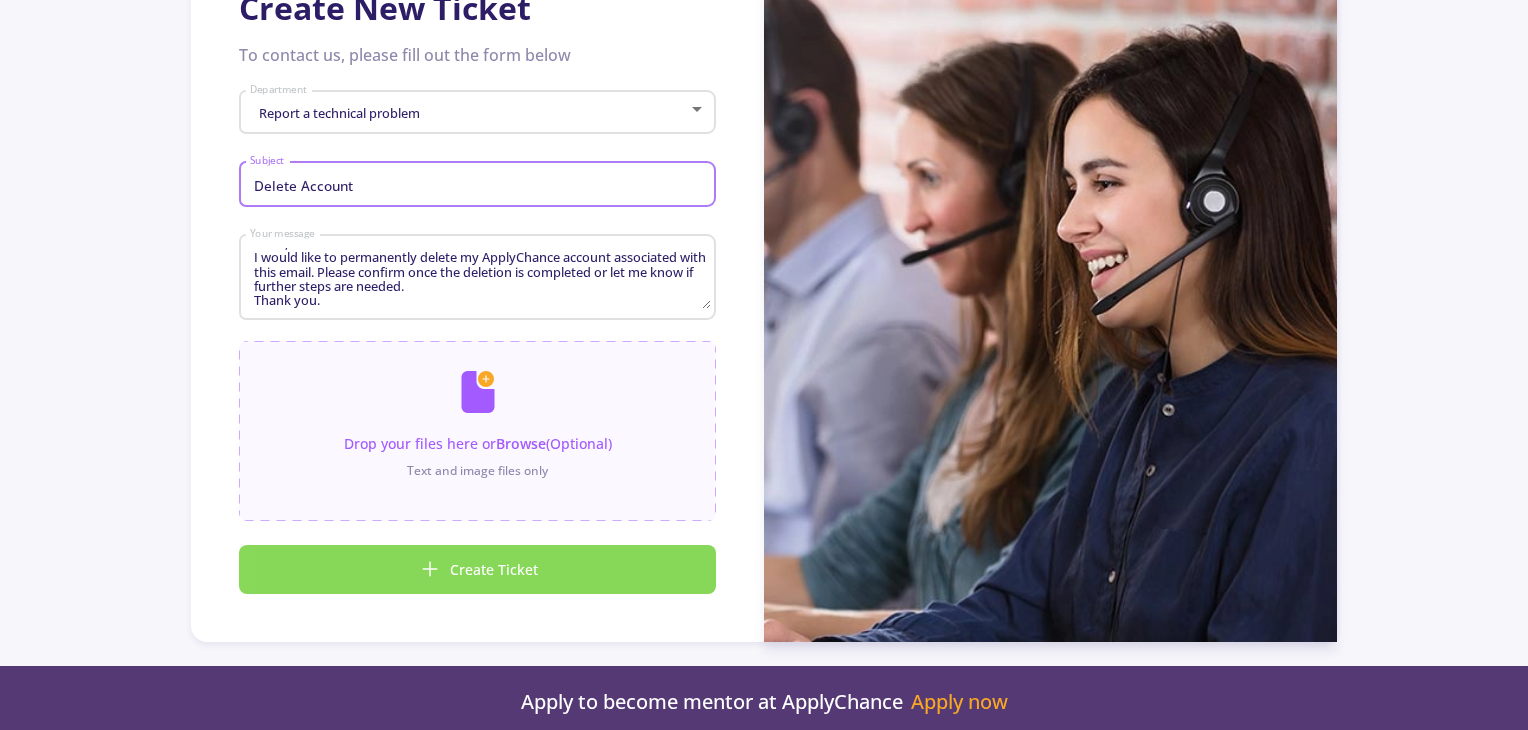 type on "Delete Account" 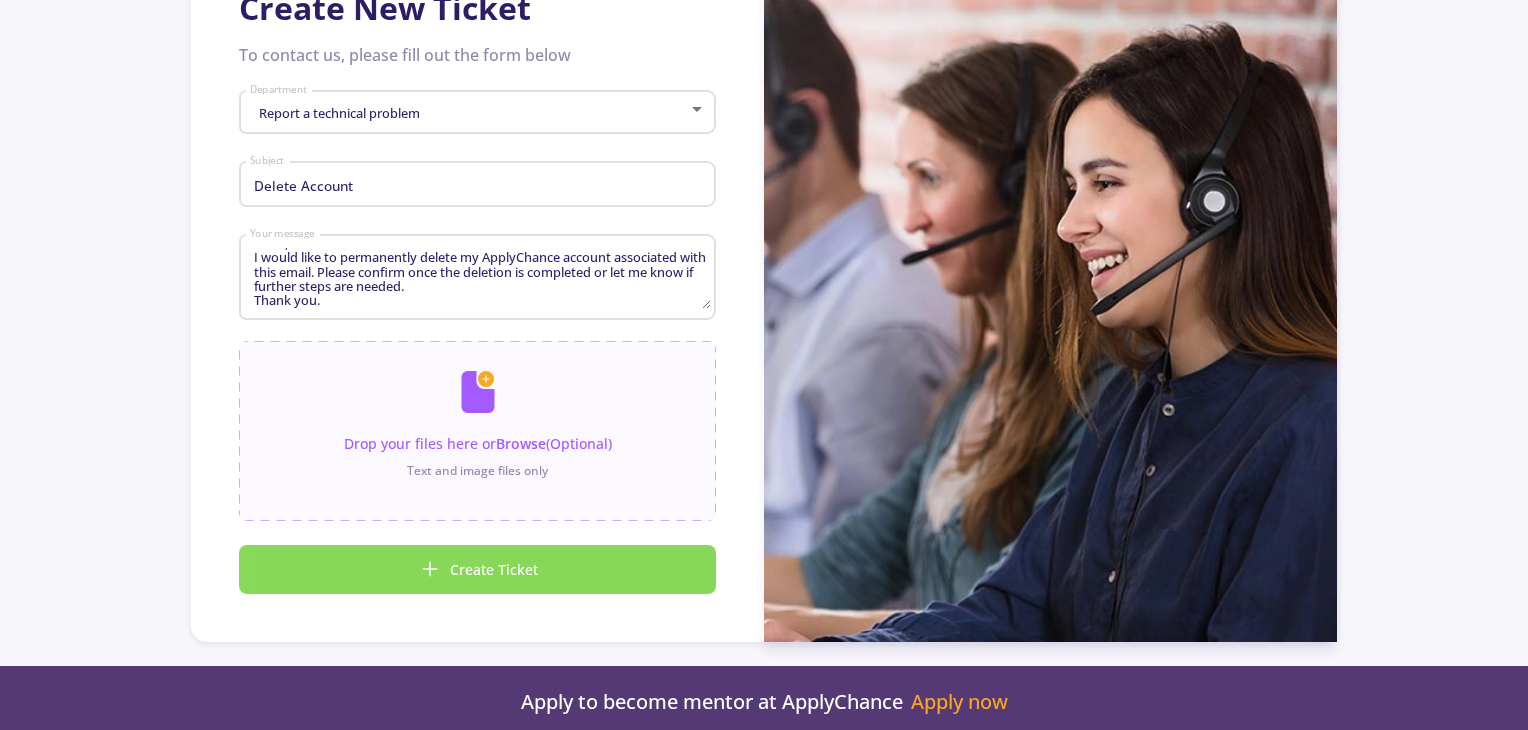 click on "Create Ticket" 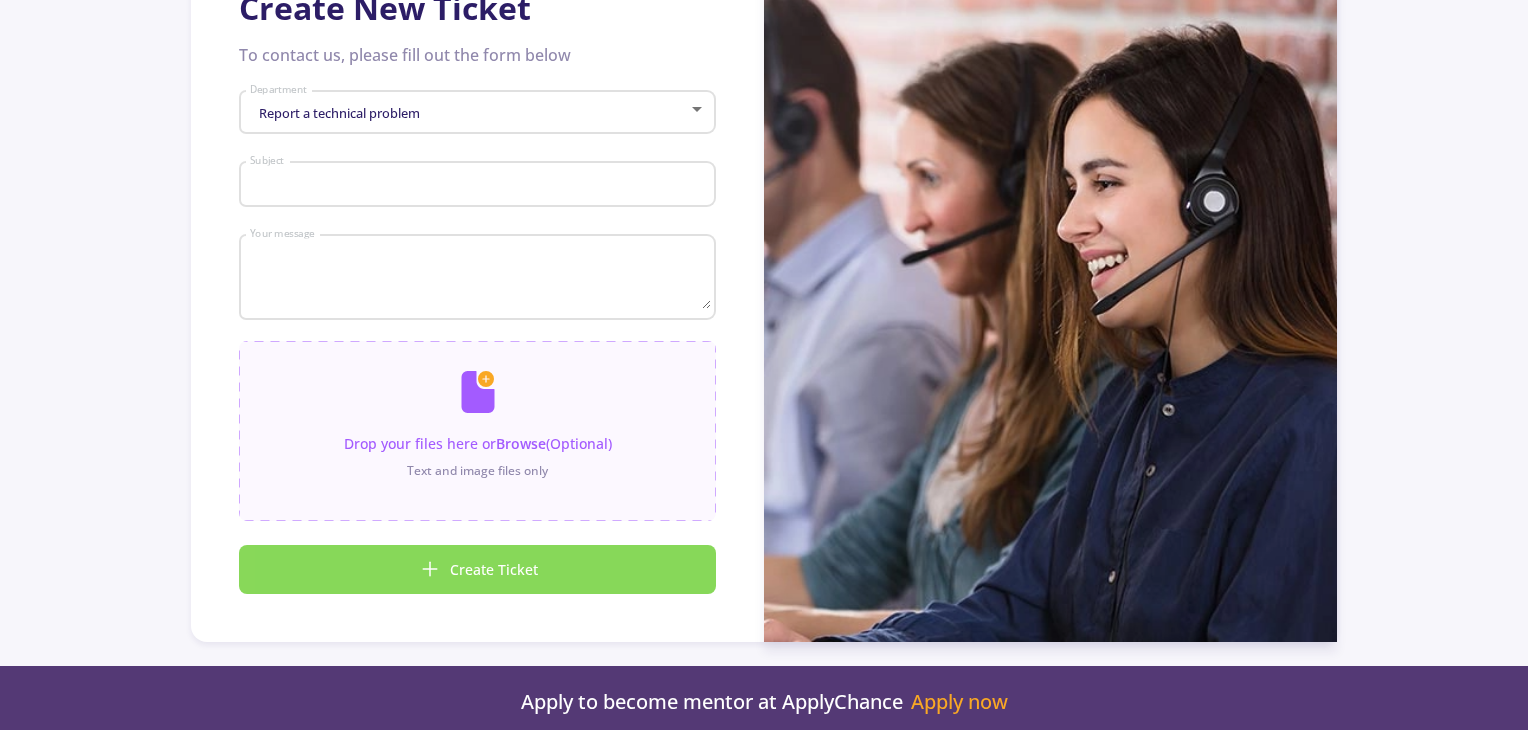 scroll, scrollTop: 0, scrollLeft: 0, axis: both 